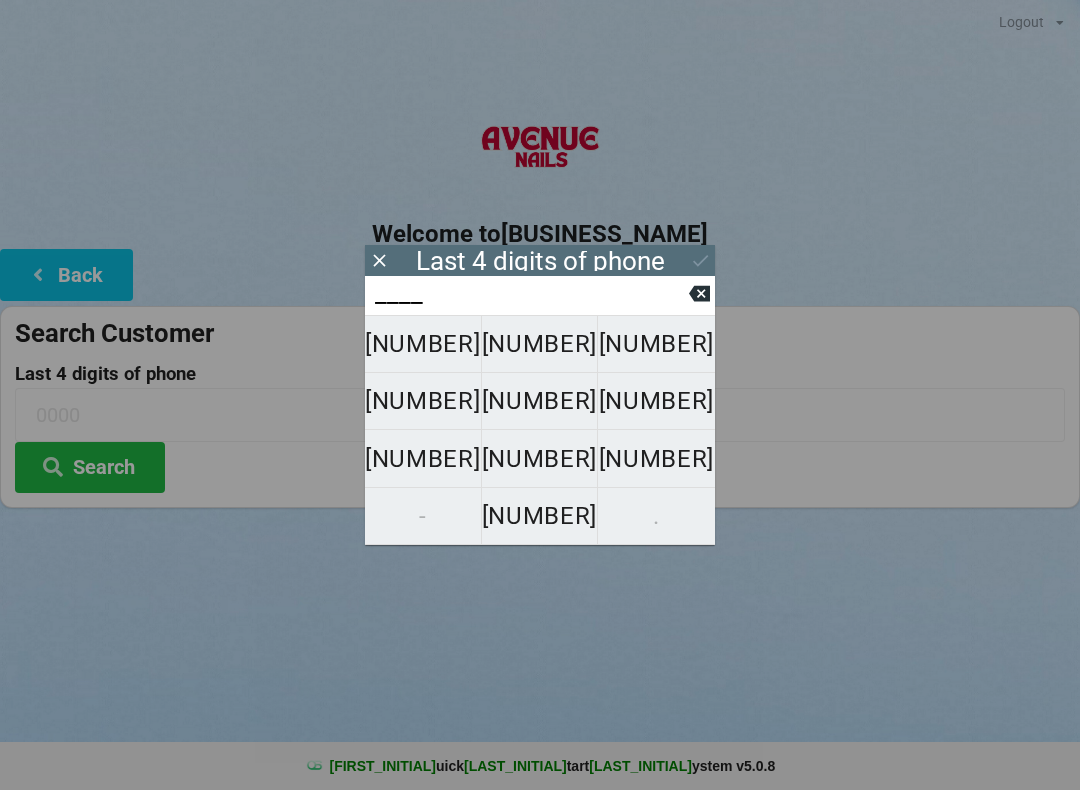 scroll, scrollTop: 0, scrollLeft: 0, axis: both 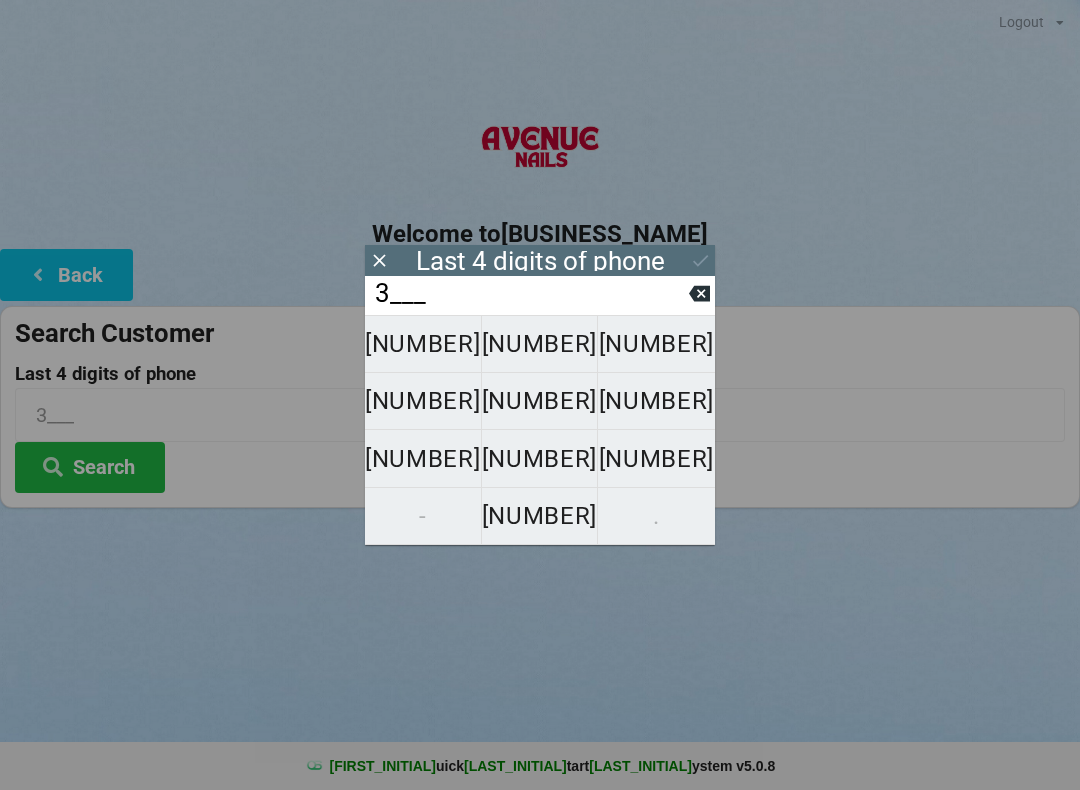 click on "[NUMBER]" at bounding box center [540, 401] 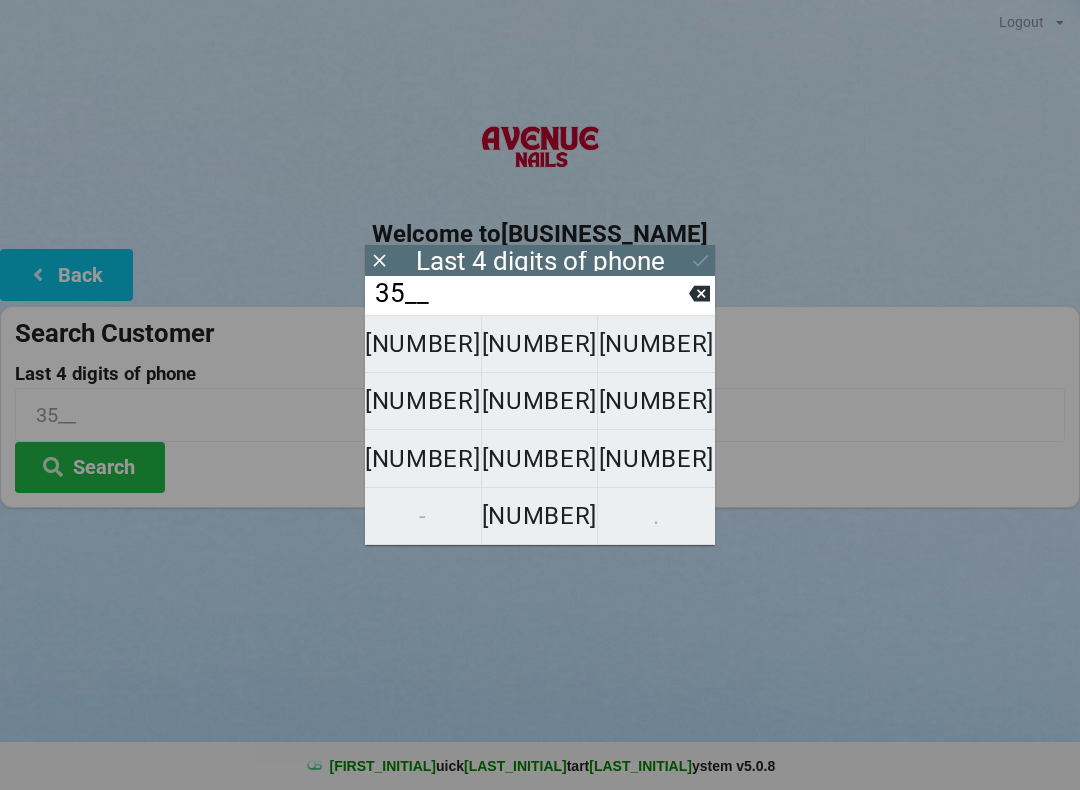 click 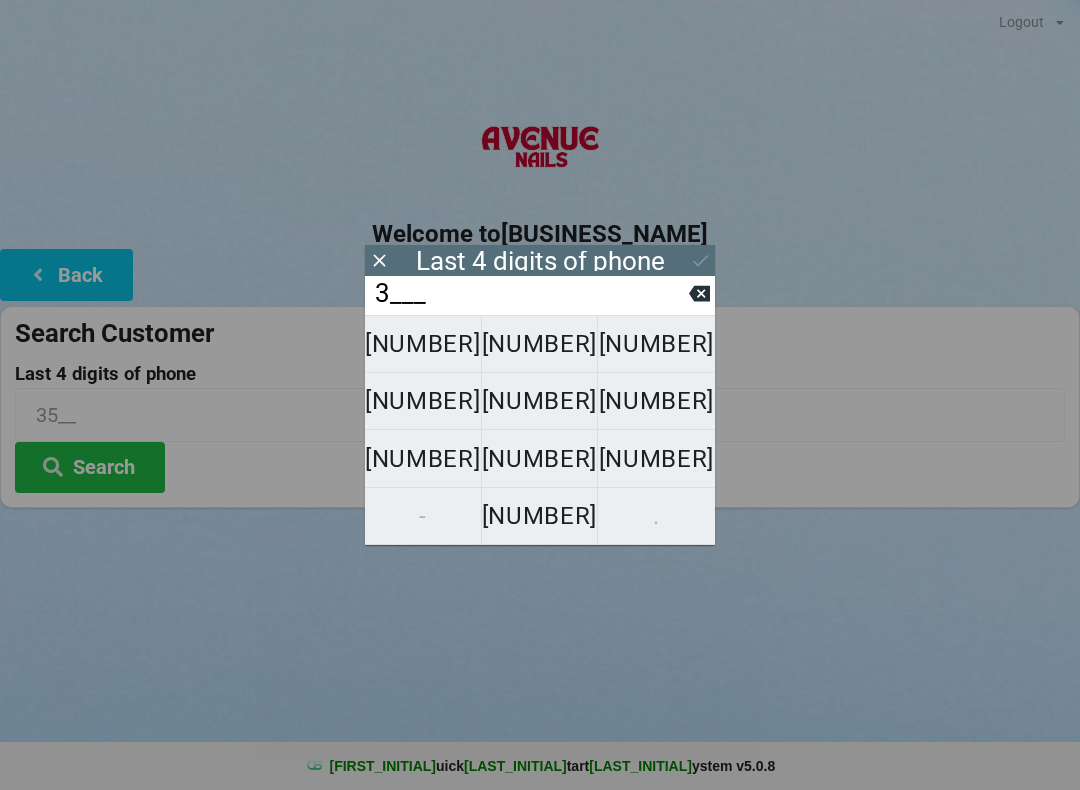 click on "3___" at bounding box center (531, 294) 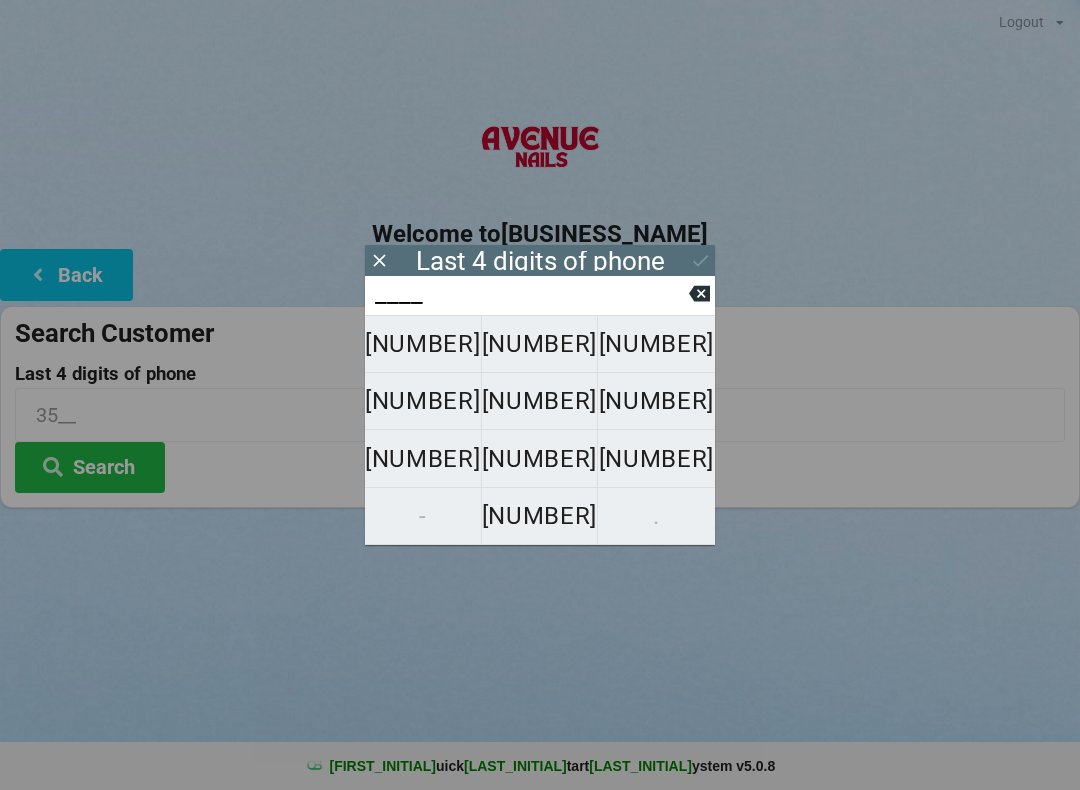 click on "[NUMBER]" at bounding box center (656, 401) 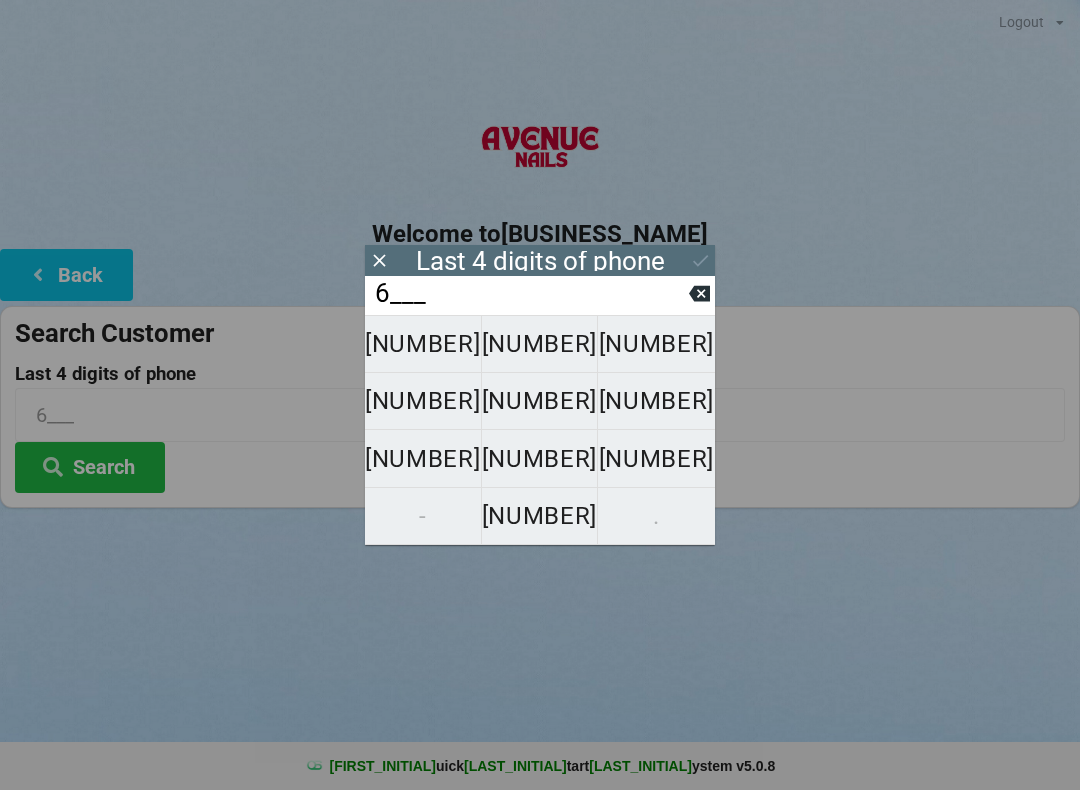 click on "[NUMBER]" at bounding box center (656, 401) 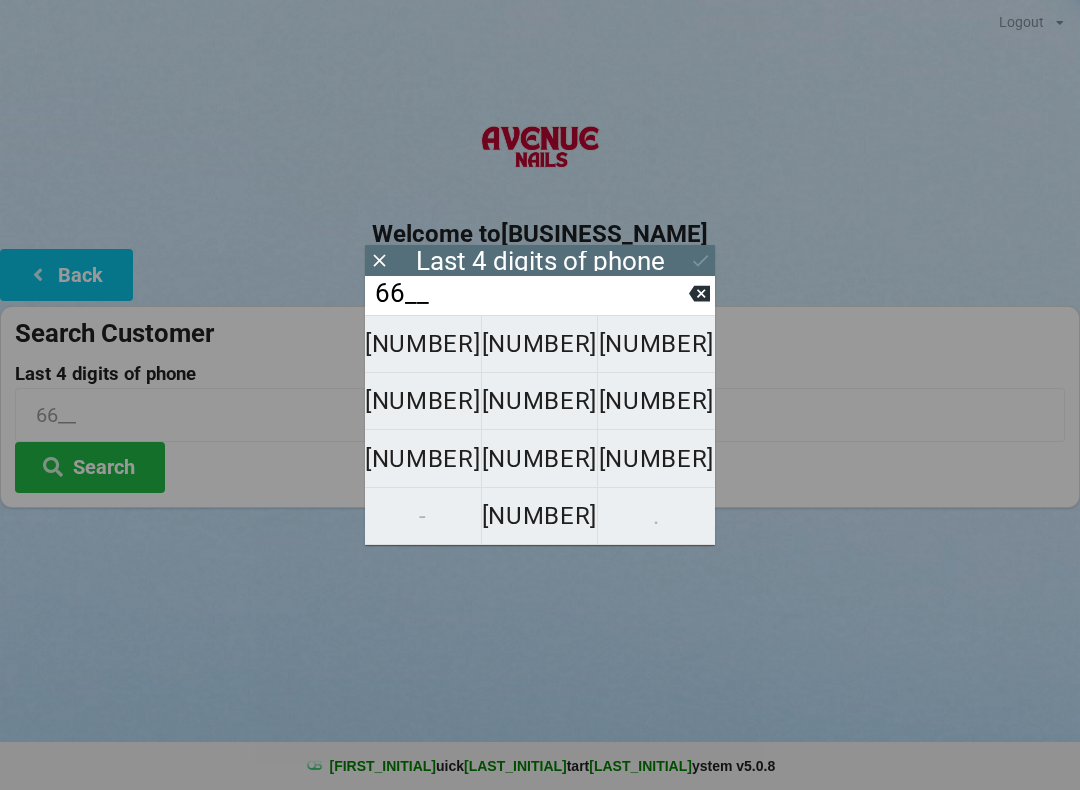click on "[NUMBER]" at bounding box center [656, 459] 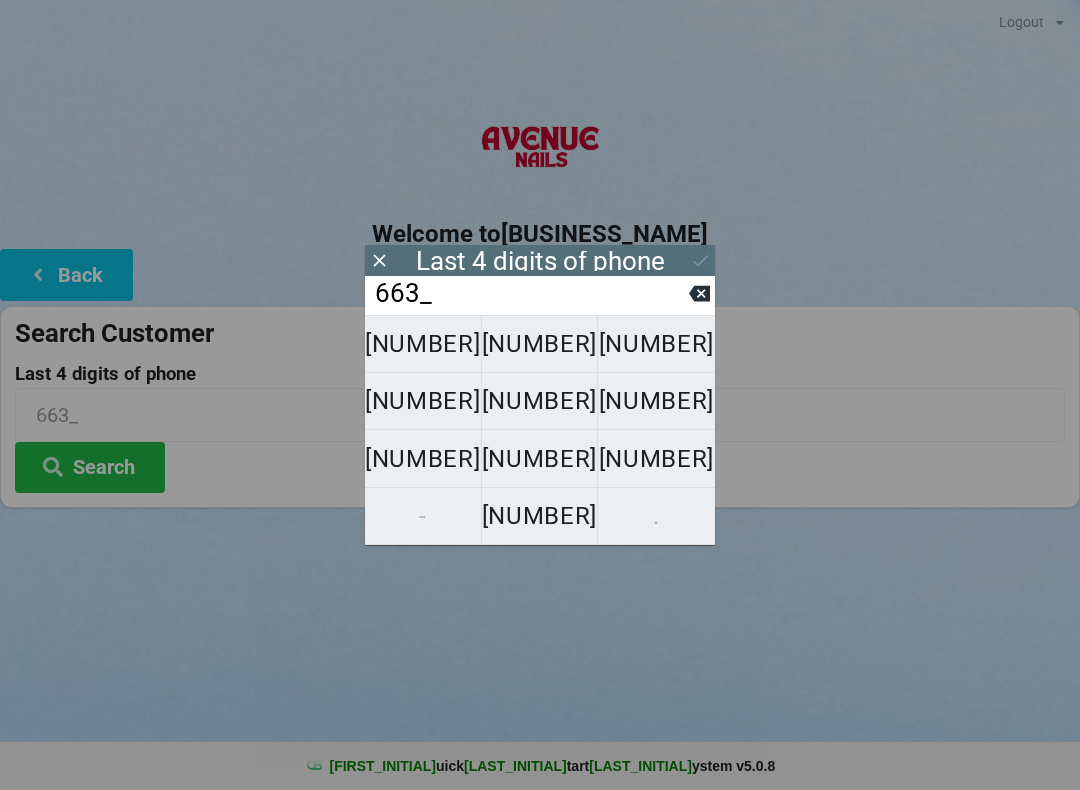 click on "[NUMBER]" at bounding box center (656, 459) 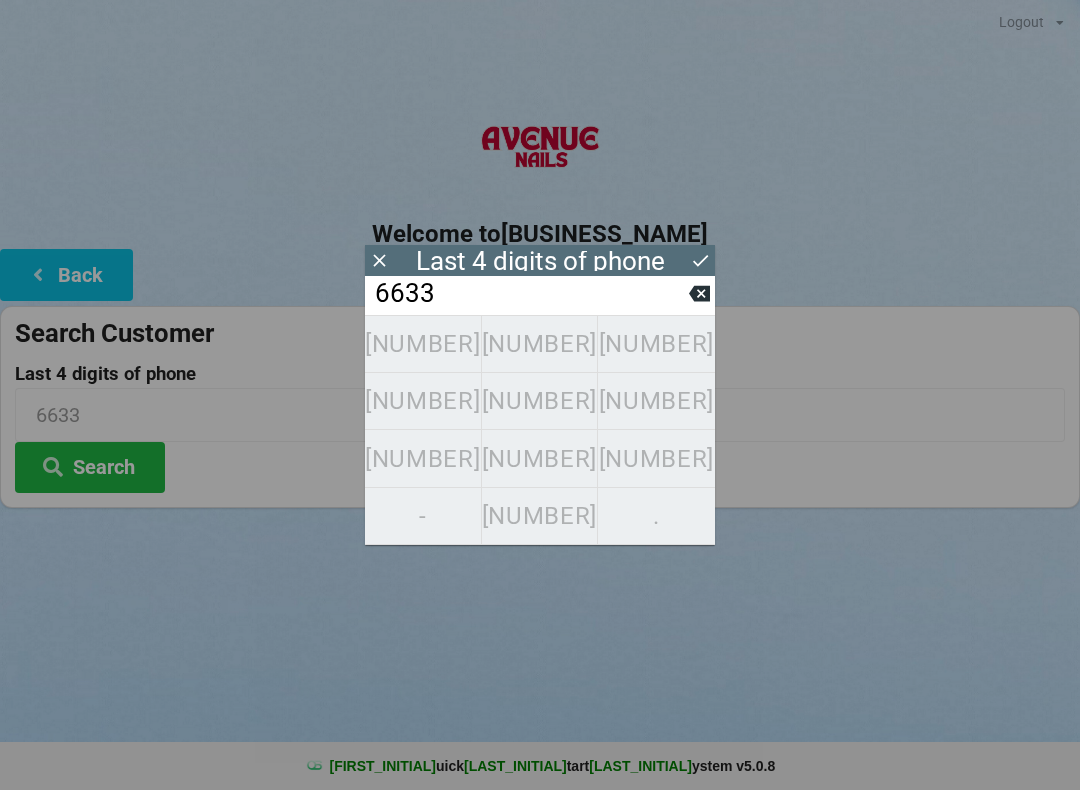 click 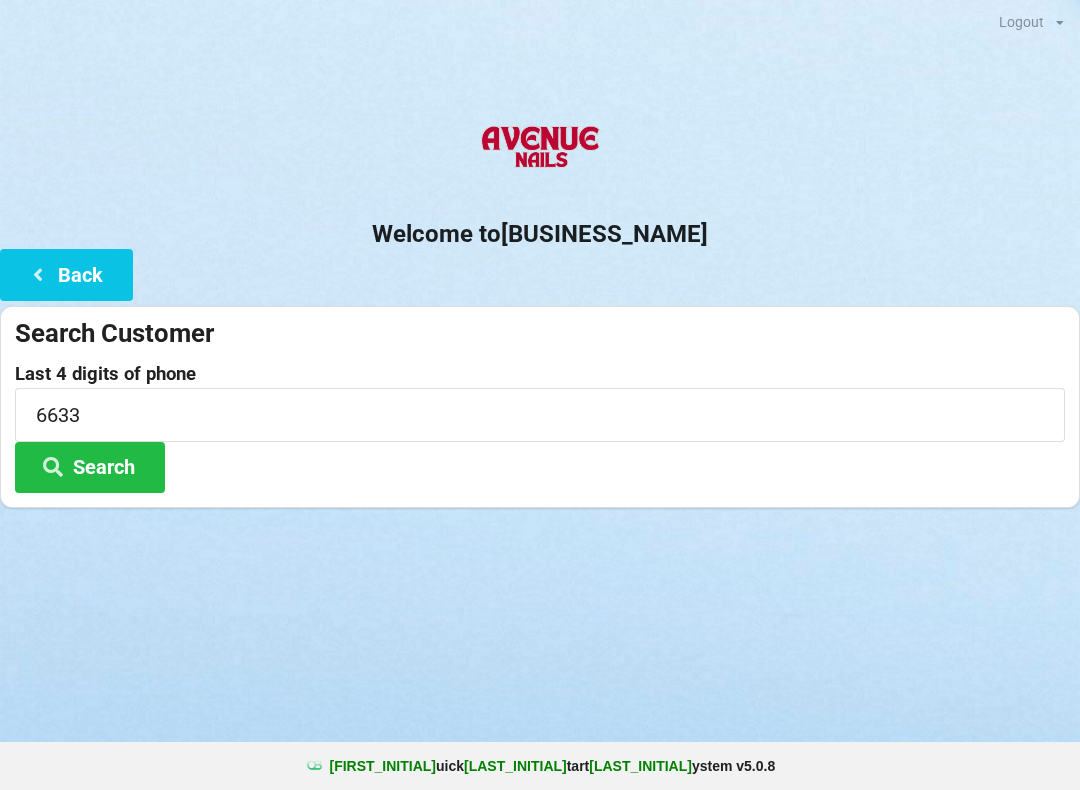 click on "Search" at bounding box center (90, 467) 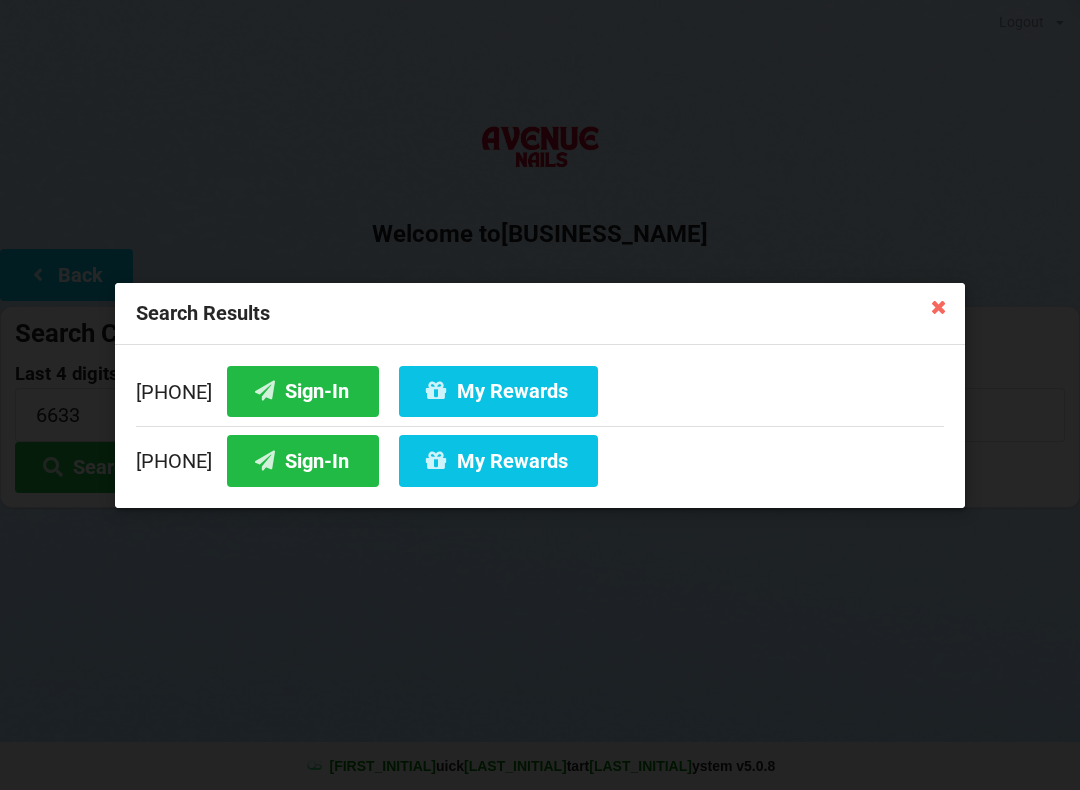 click on "Sign-In" at bounding box center (303, 390) 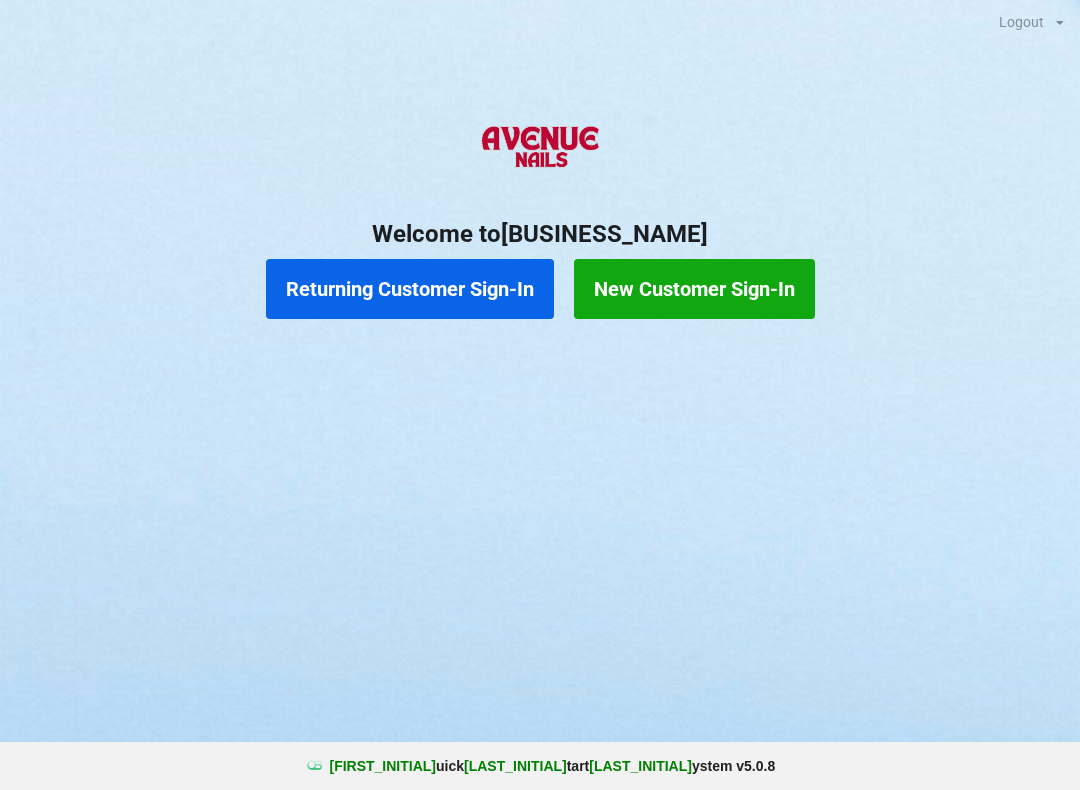 click on "New Customer Sign-In" at bounding box center [694, 289] 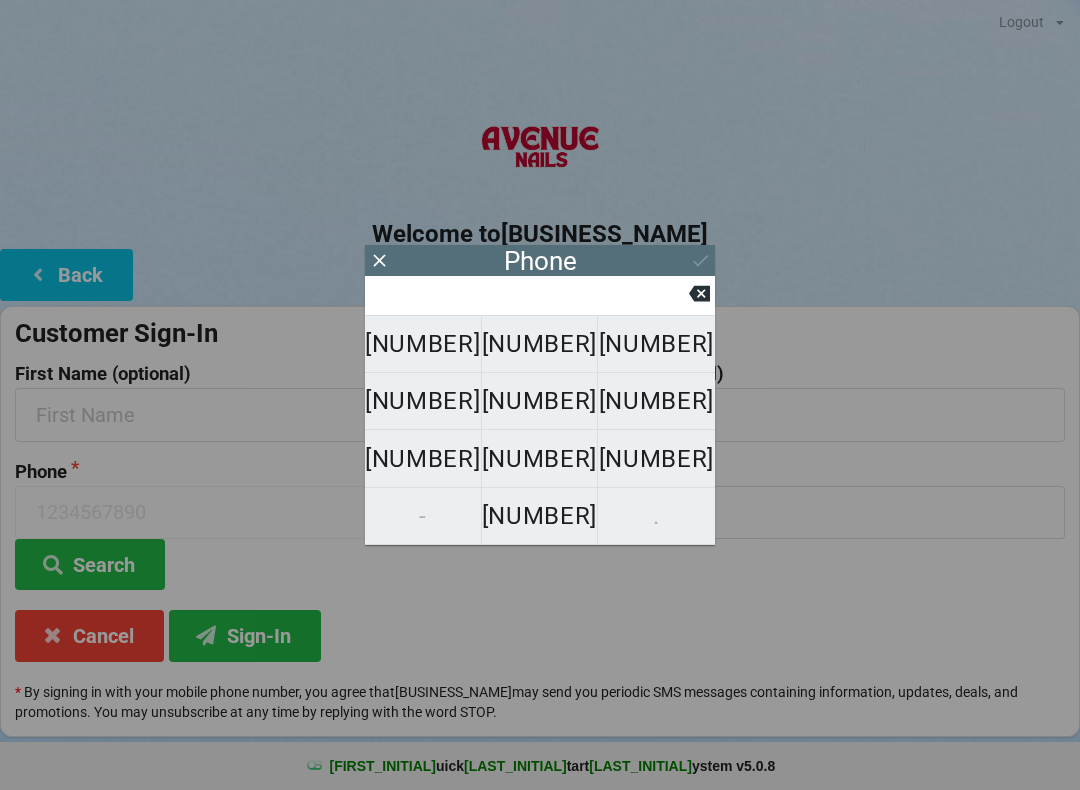 click 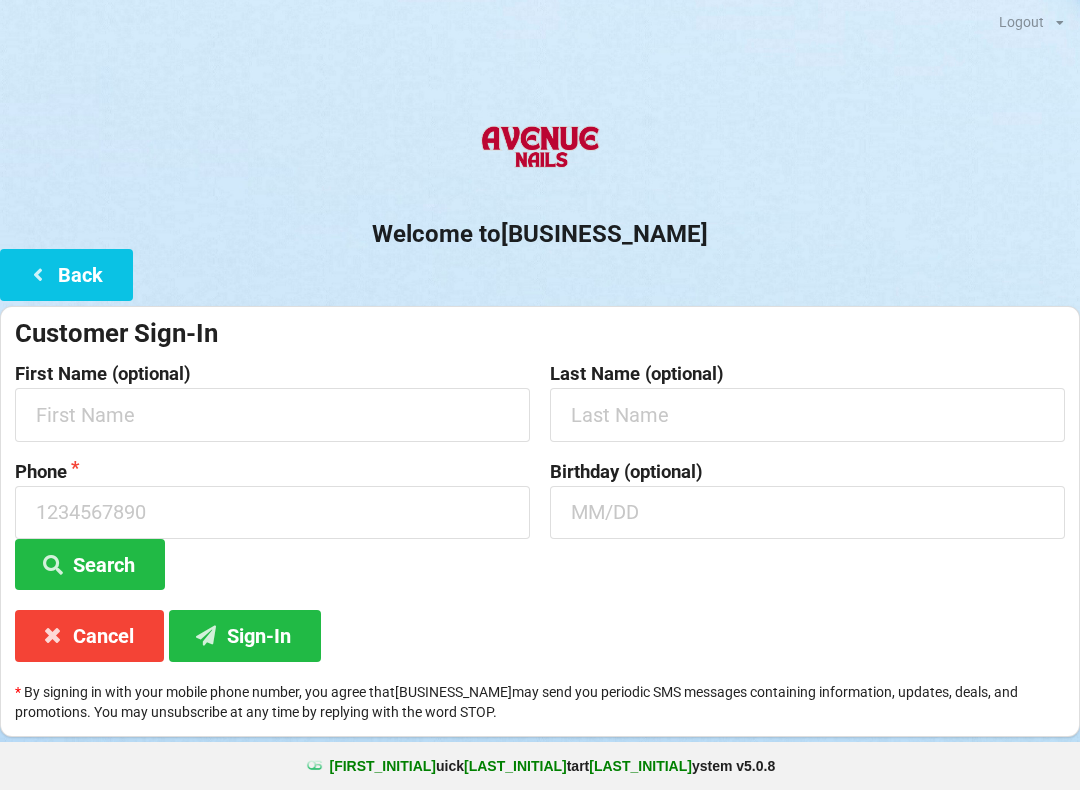click on "Back" at bounding box center [66, 274] 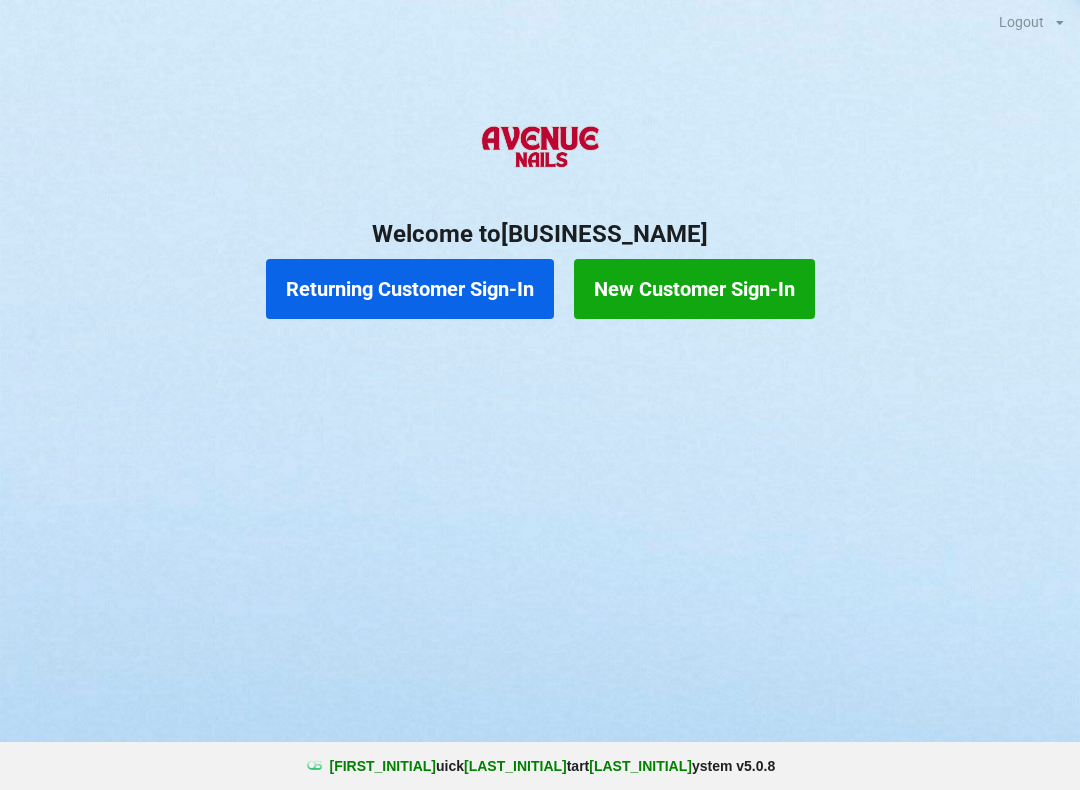 click on "Returning Customer Sign-In" at bounding box center (410, 289) 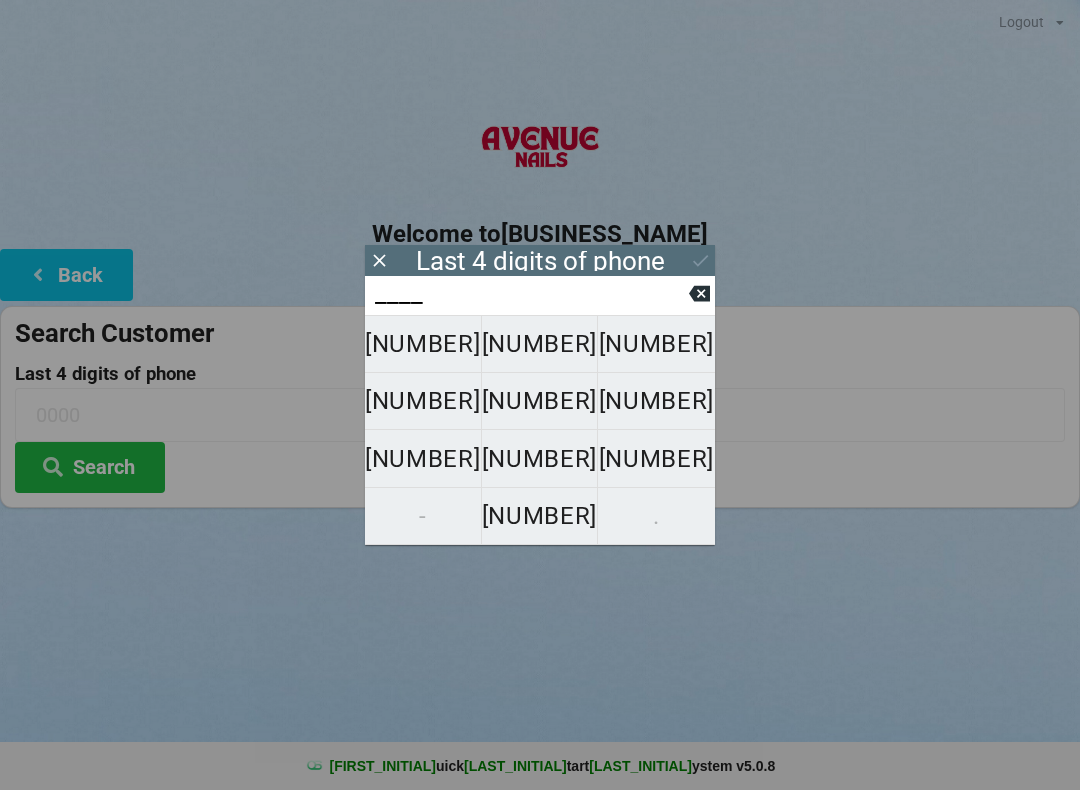 click on "[NUMBER]" at bounding box center [540, 401] 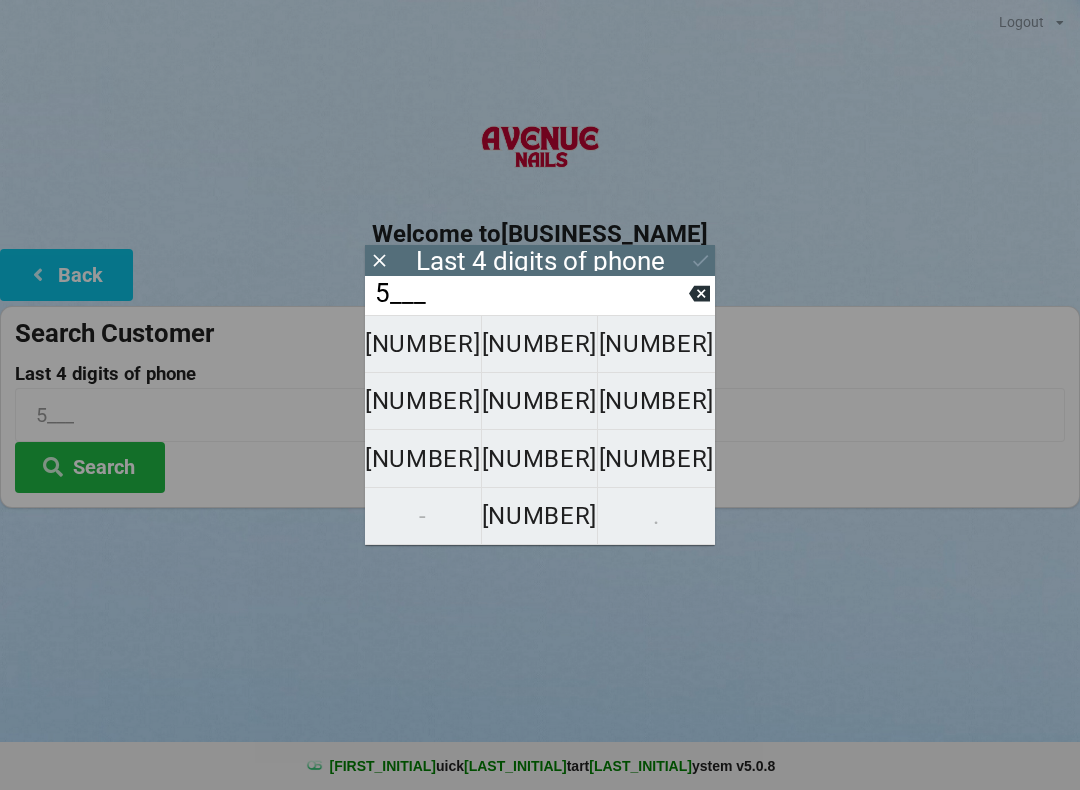 click on "[NUMBER]" at bounding box center (540, 344) 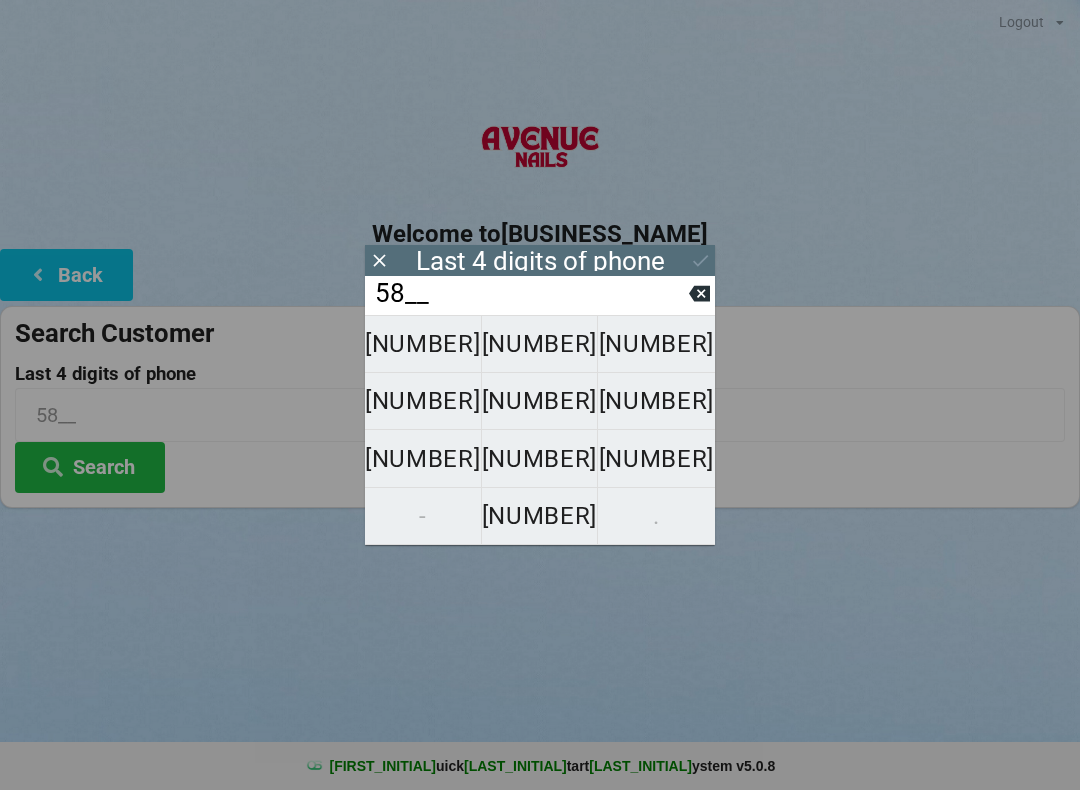 click on "[NUMBER]" at bounding box center (540, 516) 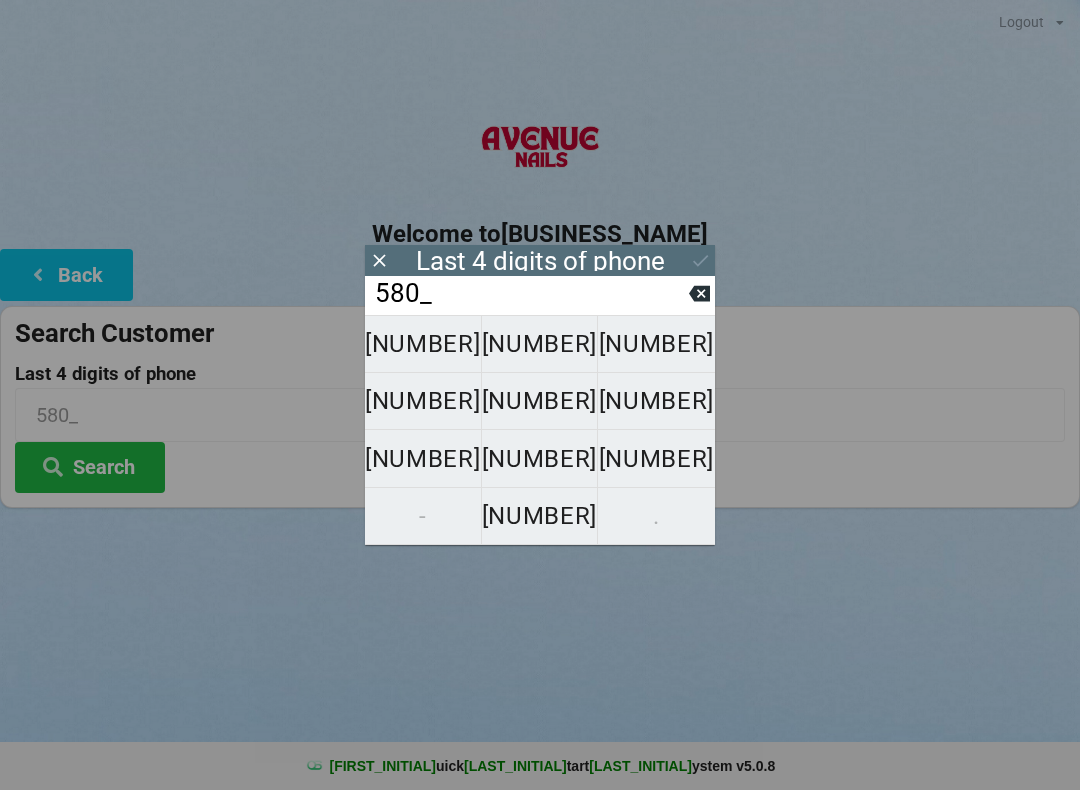 click on "[NUMBER]" at bounding box center [656, 401] 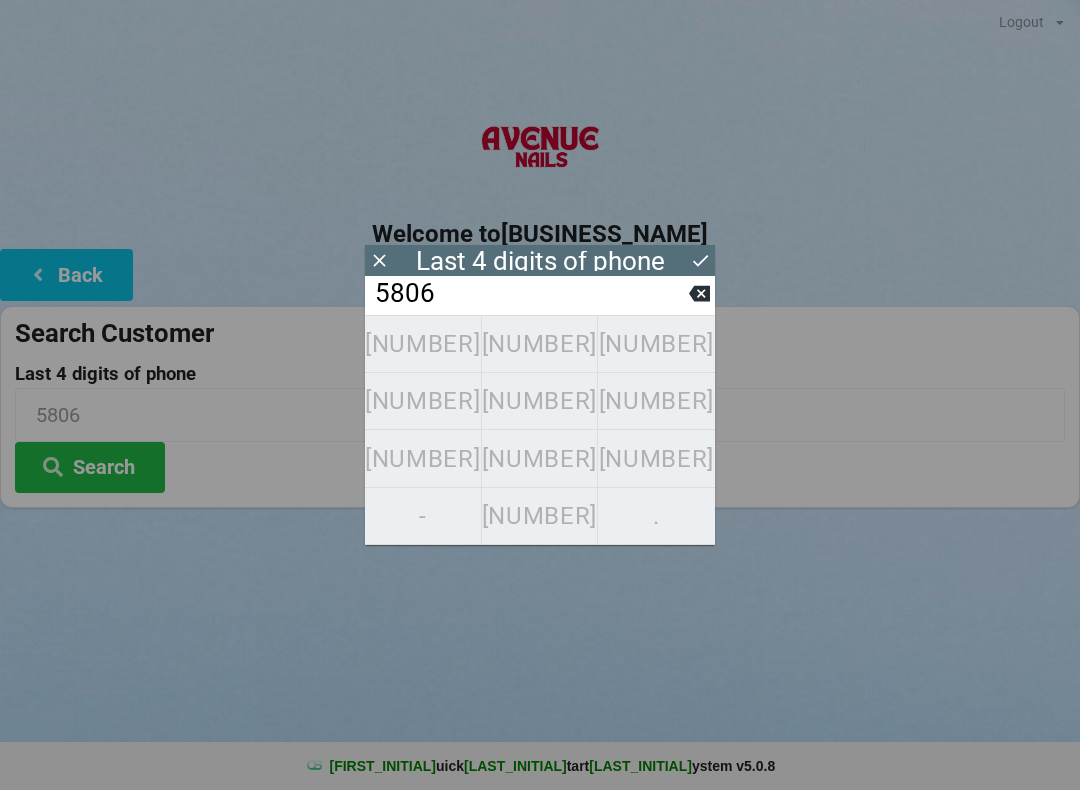 click 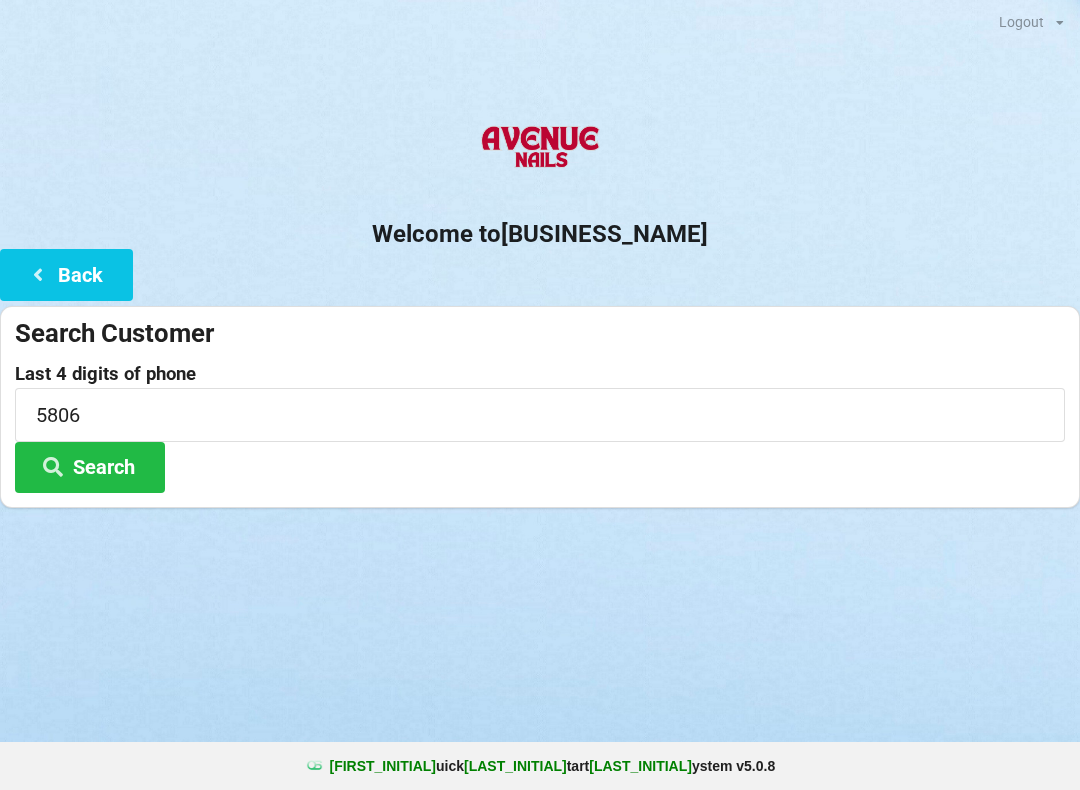 click on "Search" at bounding box center [90, 467] 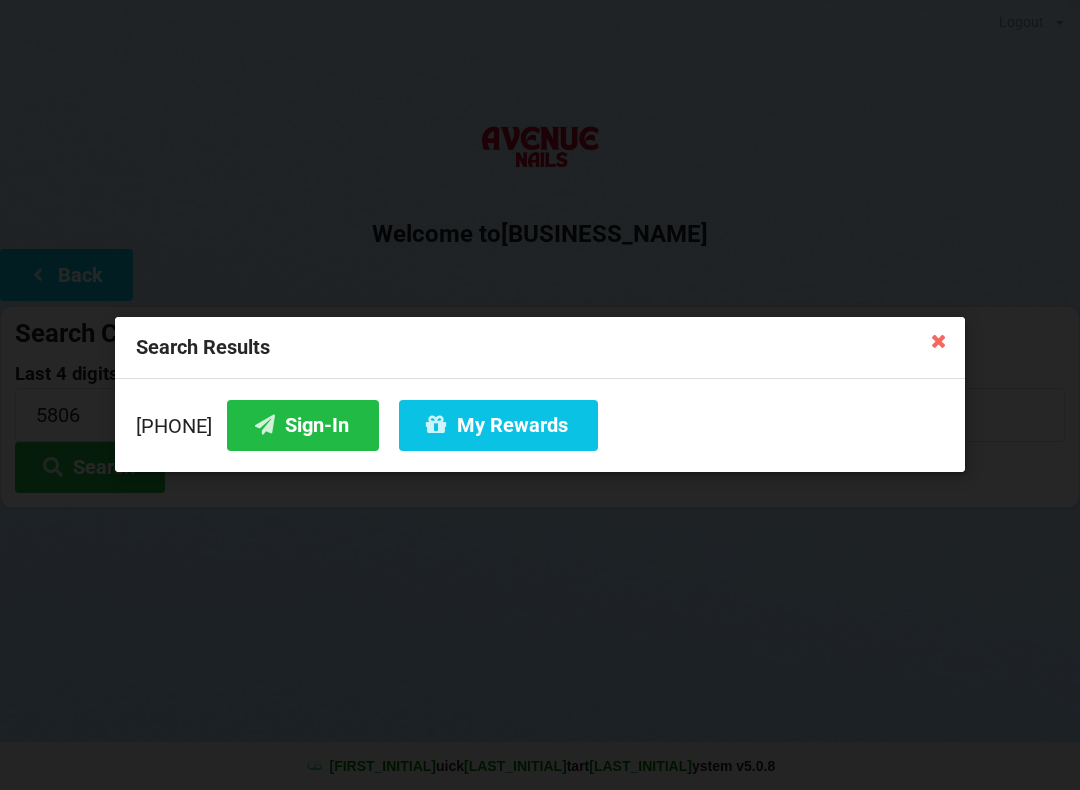 click on "Sign-In" at bounding box center [303, 425] 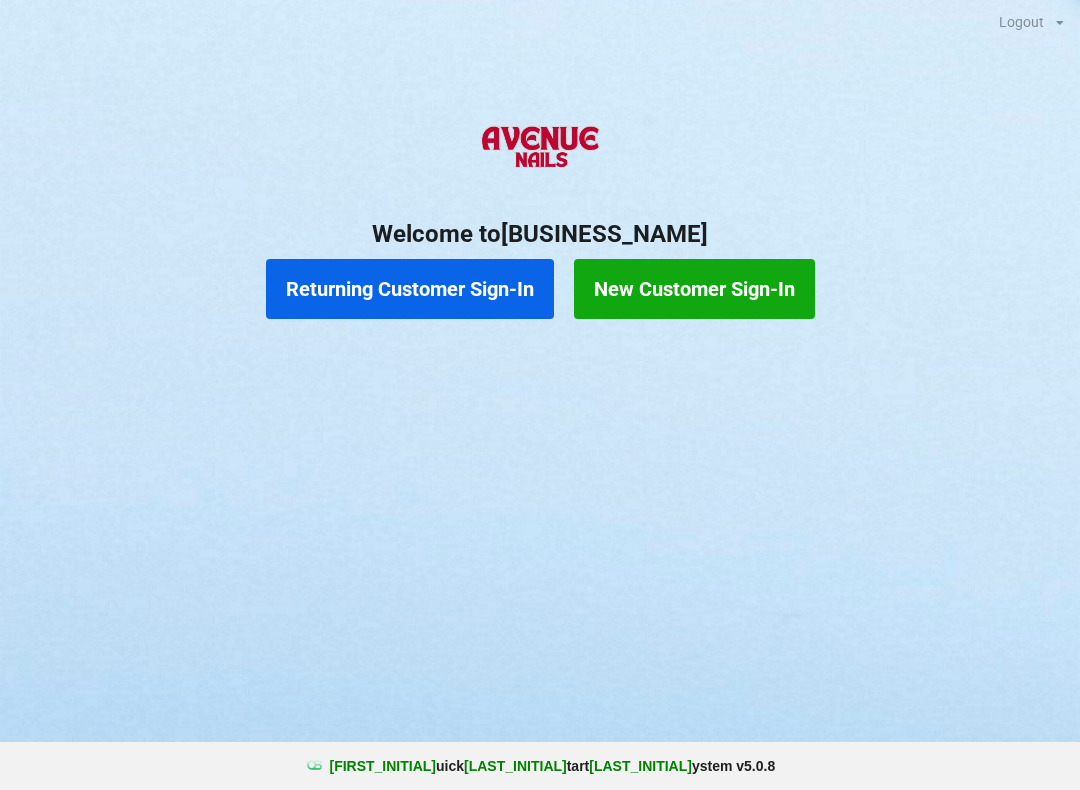 click on "New Customer Sign-In" at bounding box center (694, 289) 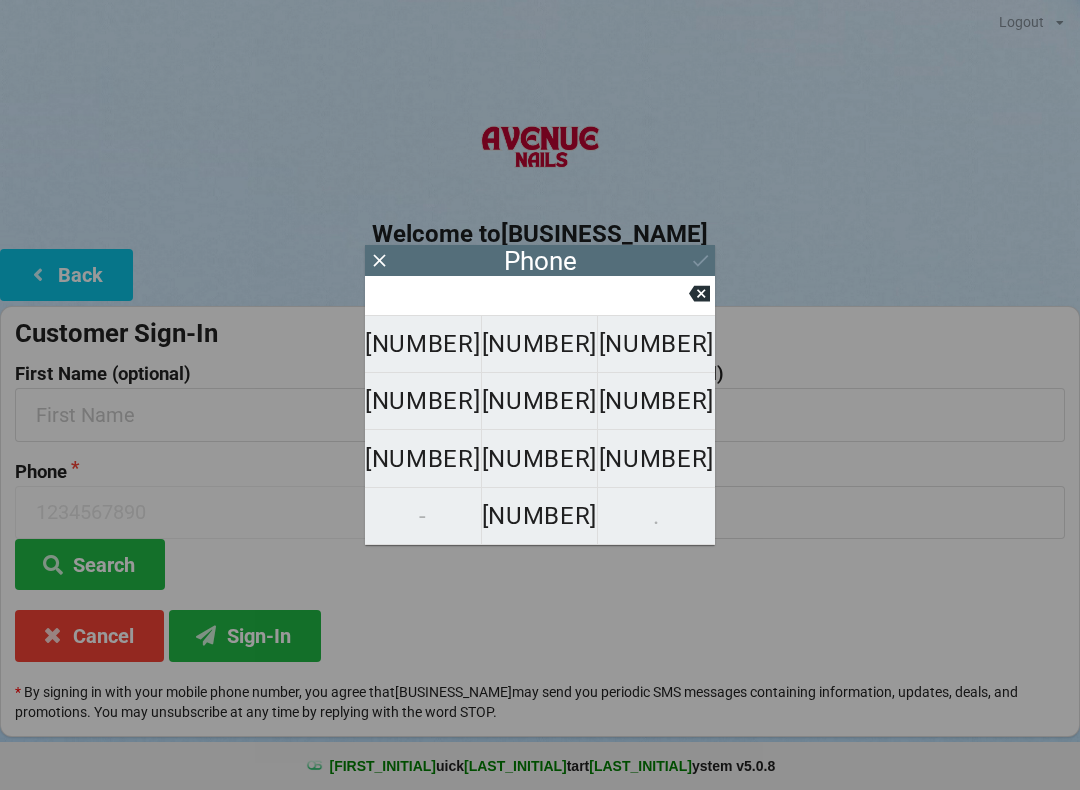 click on "[NUMBER]" at bounding box center [423, 401] 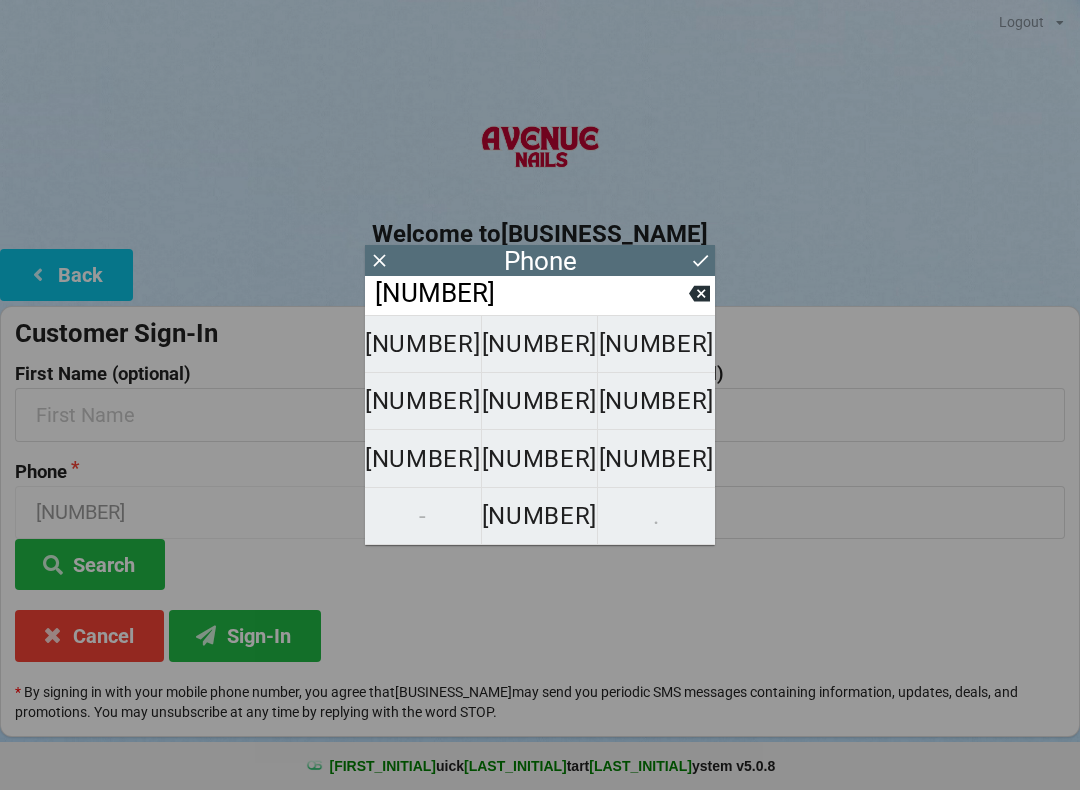 click on "[NUMBER]" at bounding box center (423, 344) 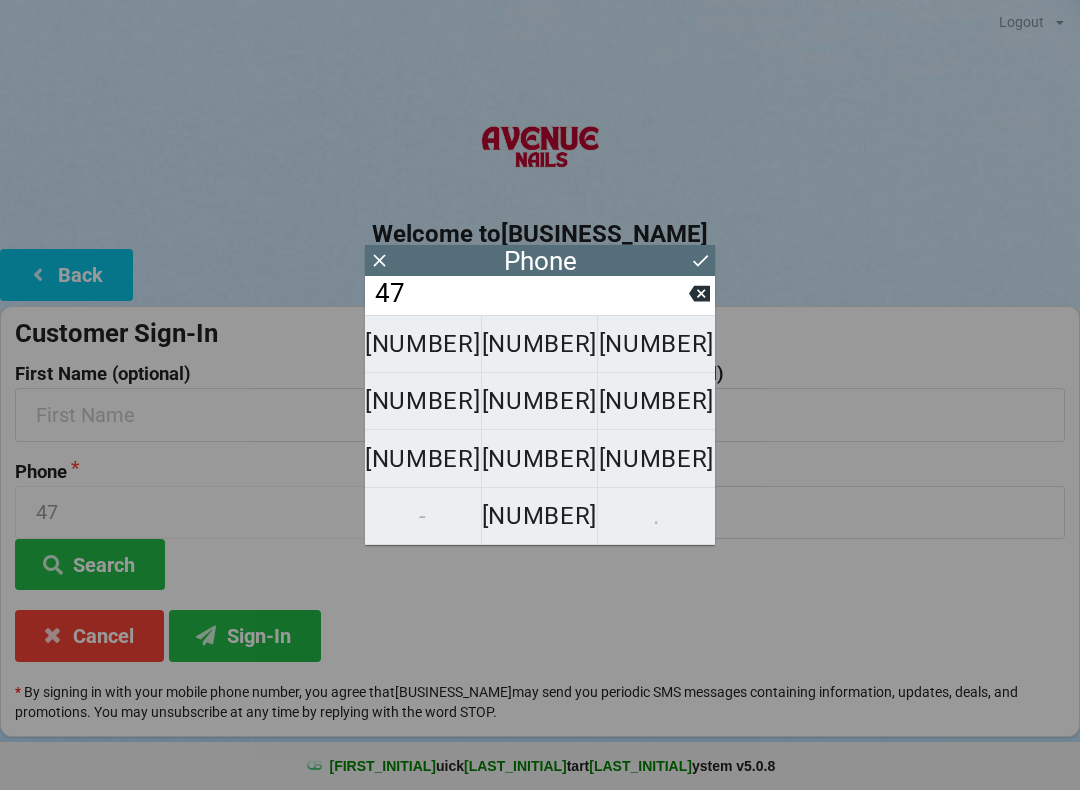 click on "[NUMBER]" at bounding box center [540, 516] 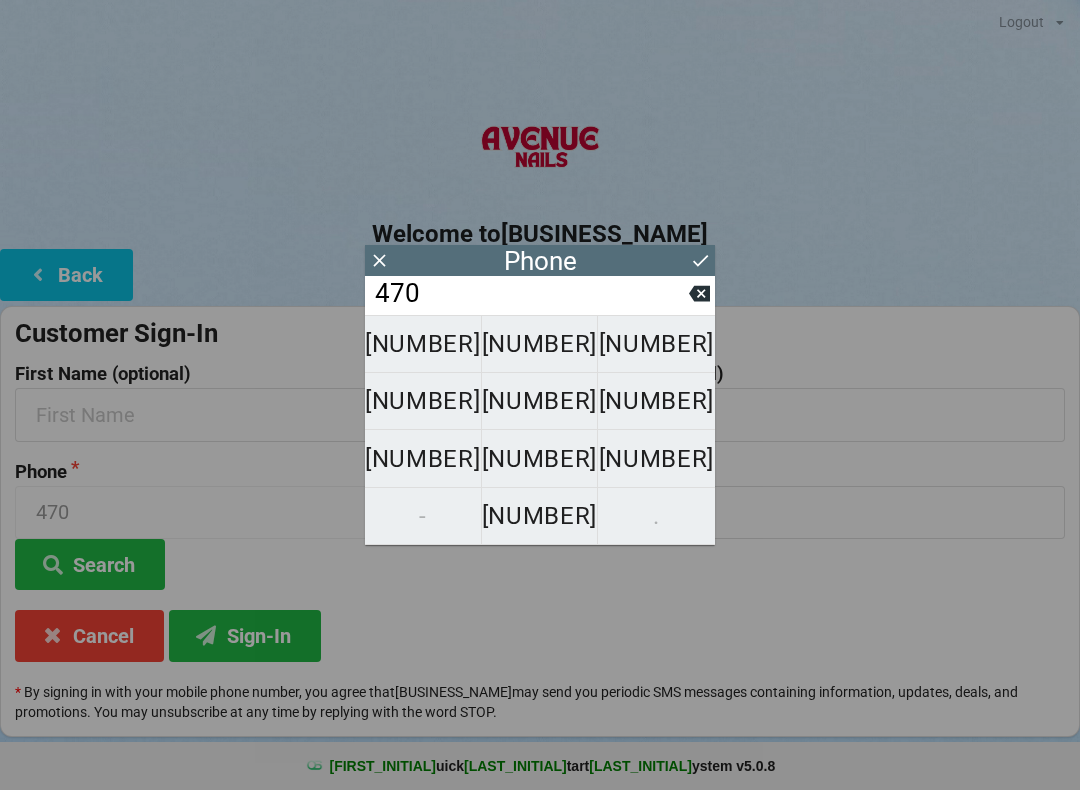 click on "[NUMBER]" at bounding box center [540, 459] 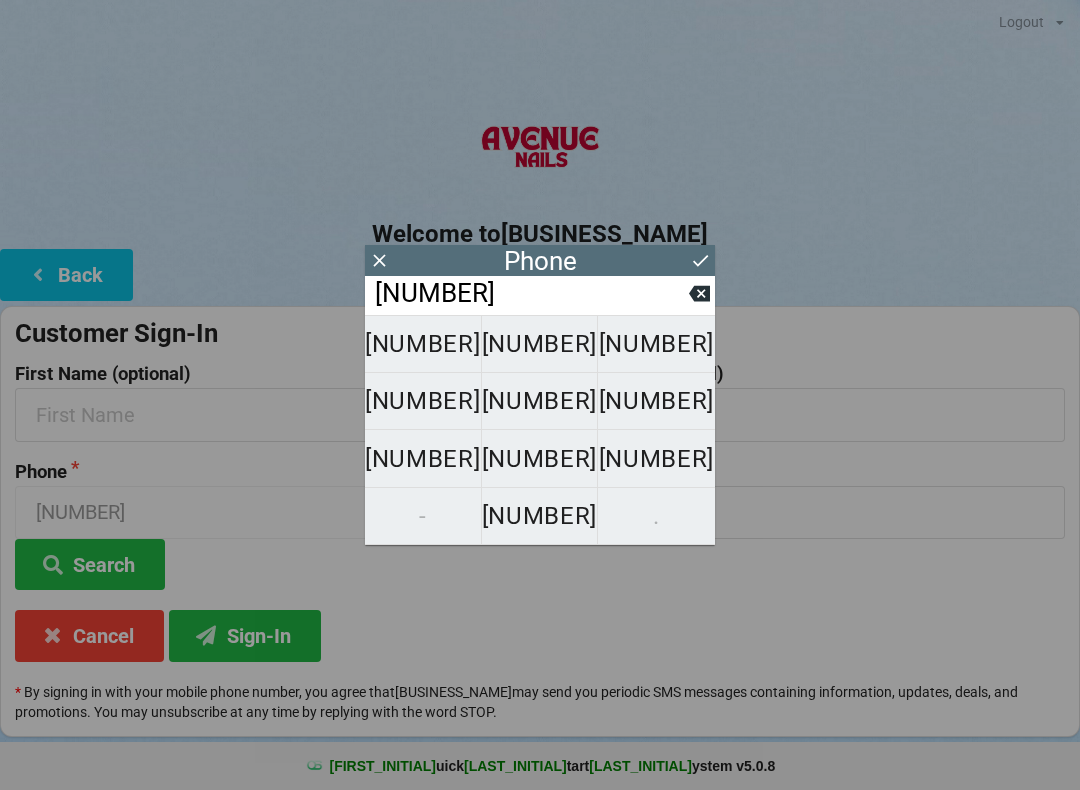 click on "[NUMBER]" at bounding box center [423, 344] 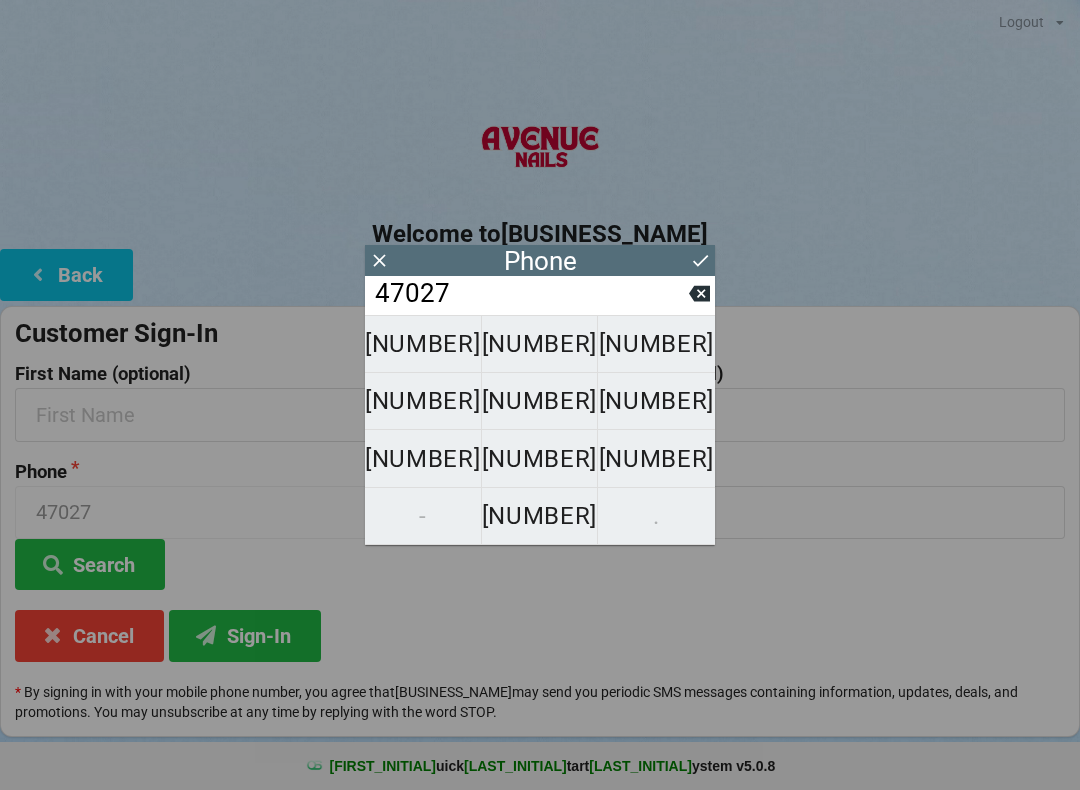 click on "[NUMBER]" at bounding box center [540, 516] 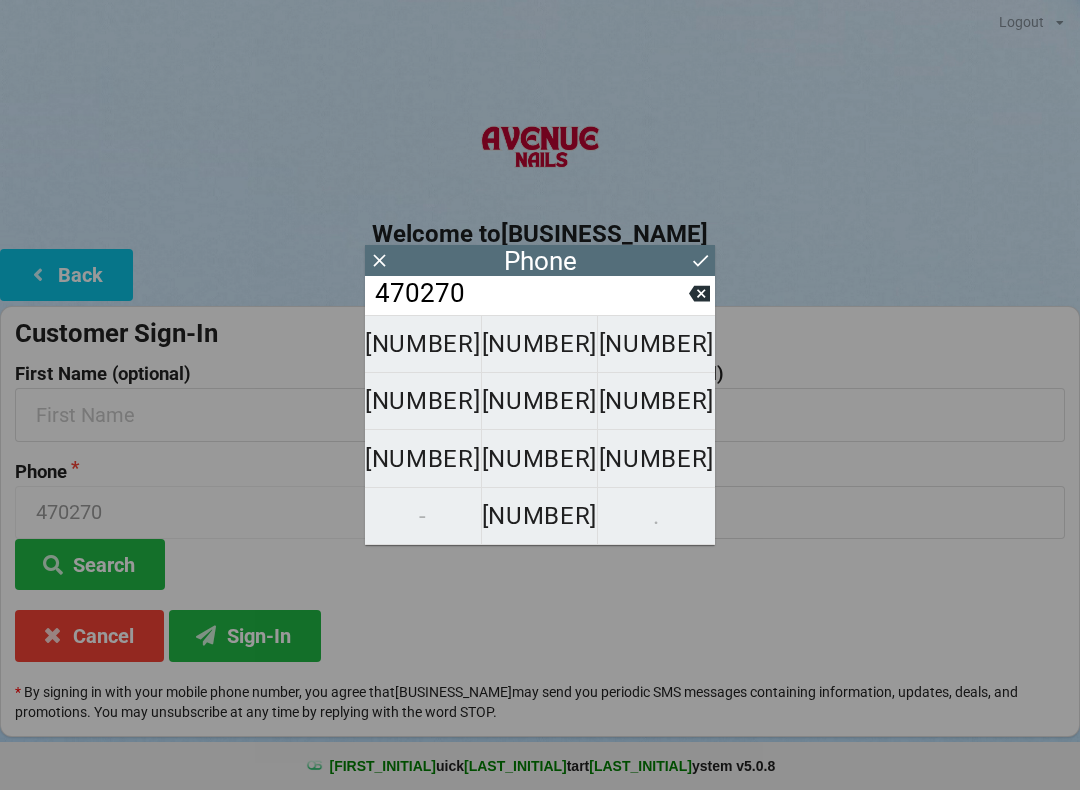 click on "[NUMBER]" at bounding box center [423, 401] 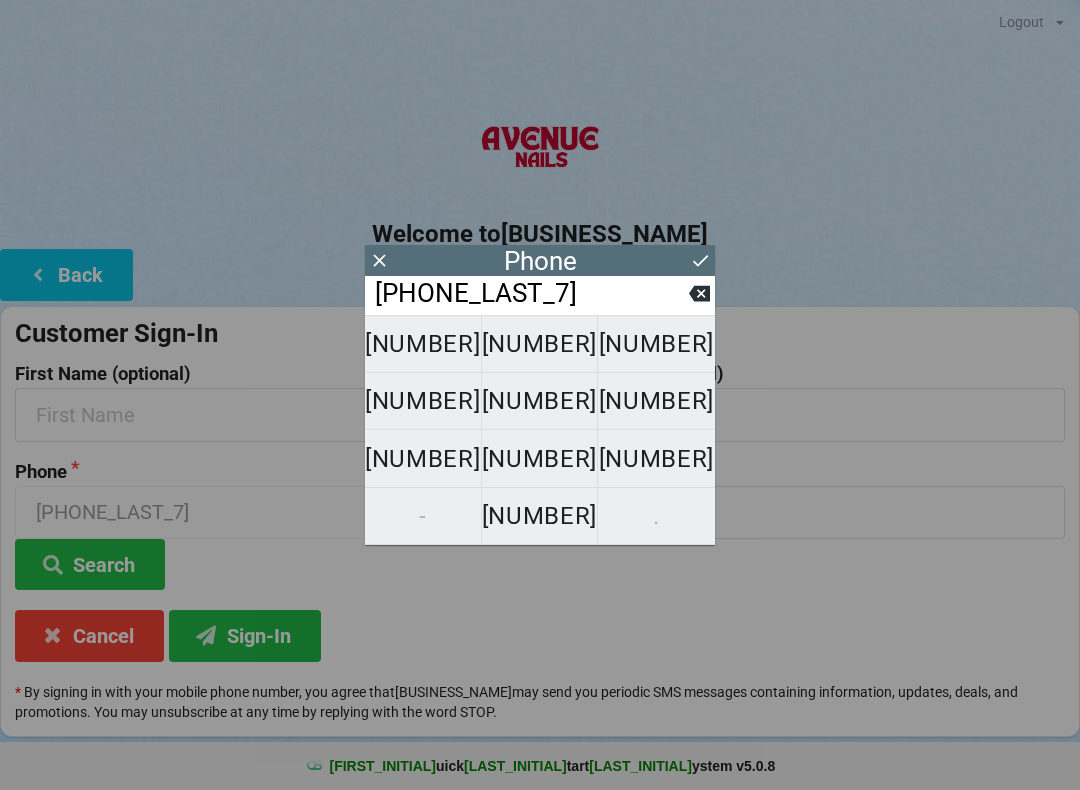 click on "[NUMBER]" at bounding box center (423, 344) 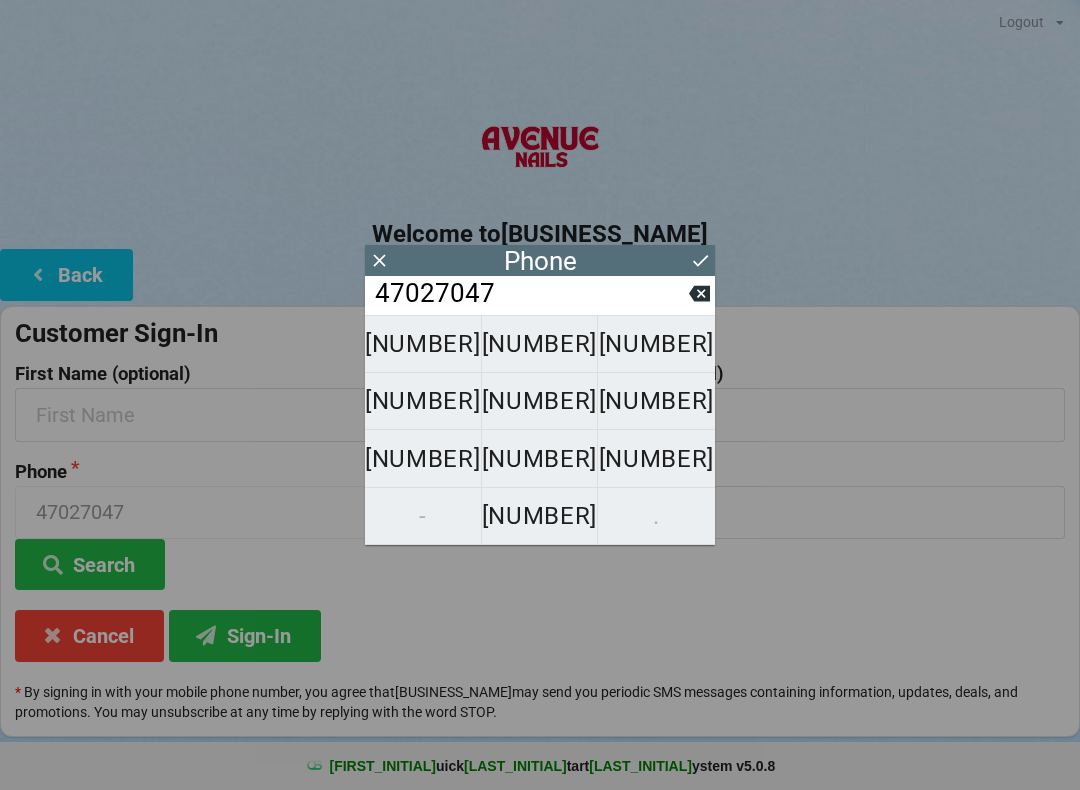 click on "[NUMBER]" at bounding box center [540, 344] 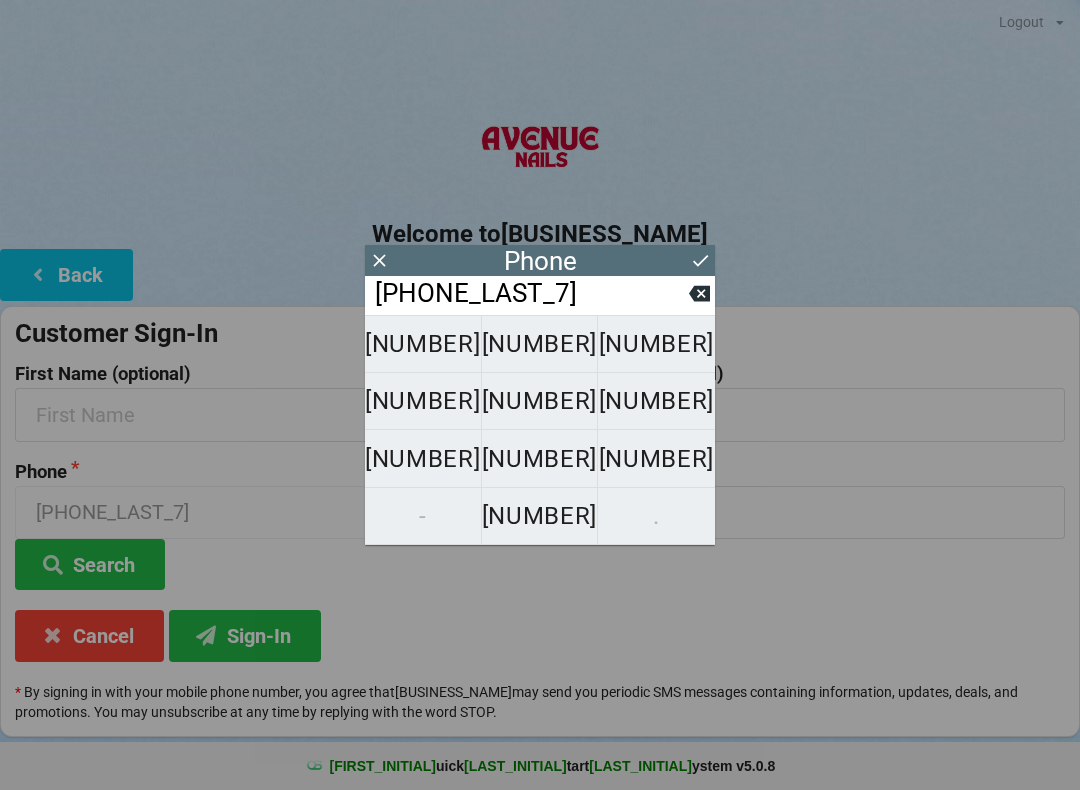 click on "[NUMBER]" at bounding box center [656, 401] 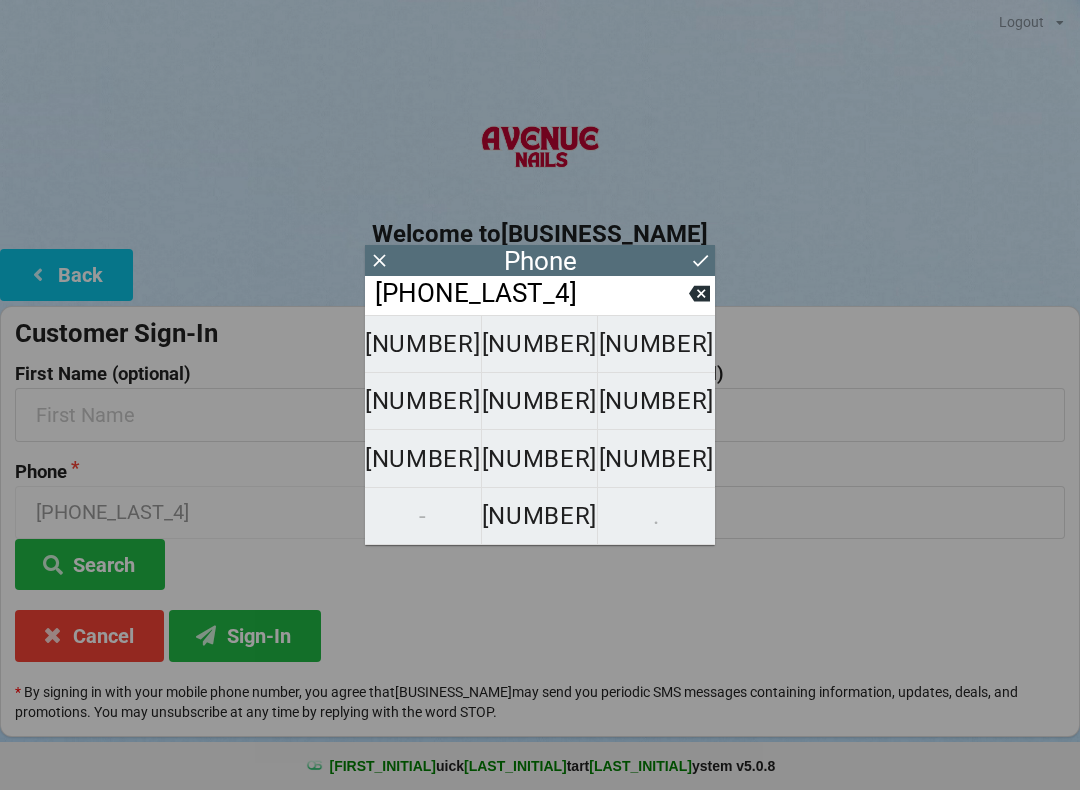 click 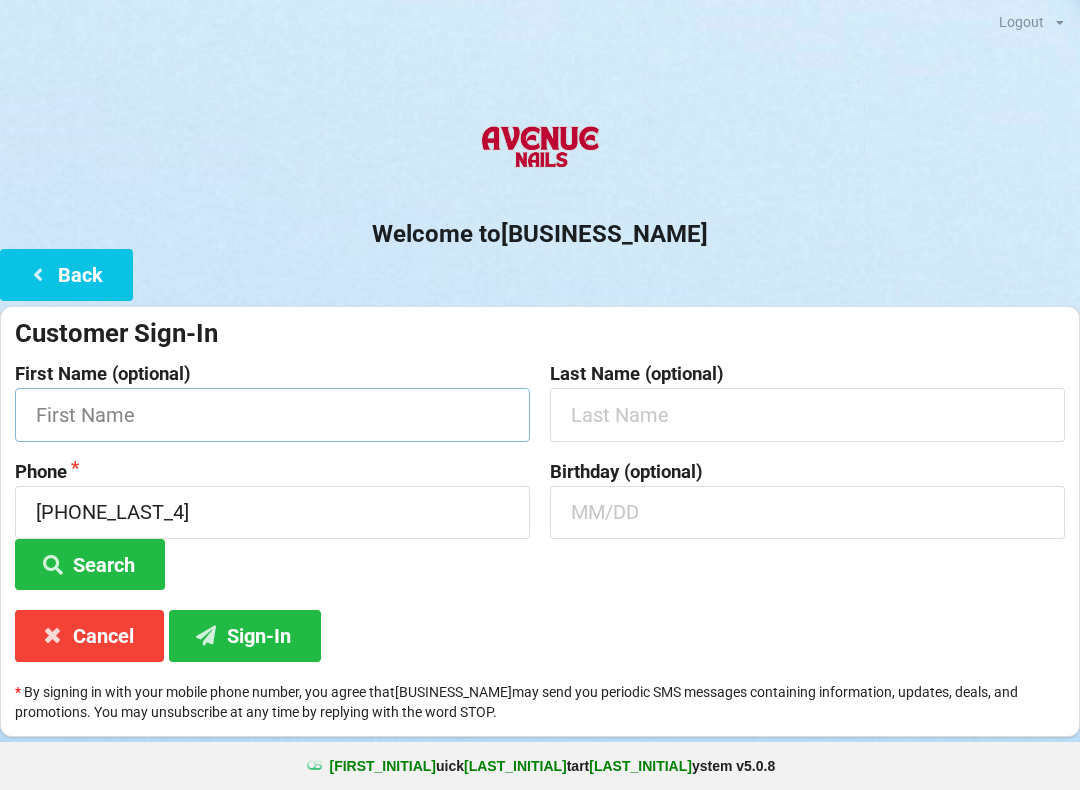 click at bounding box center [272, 414] 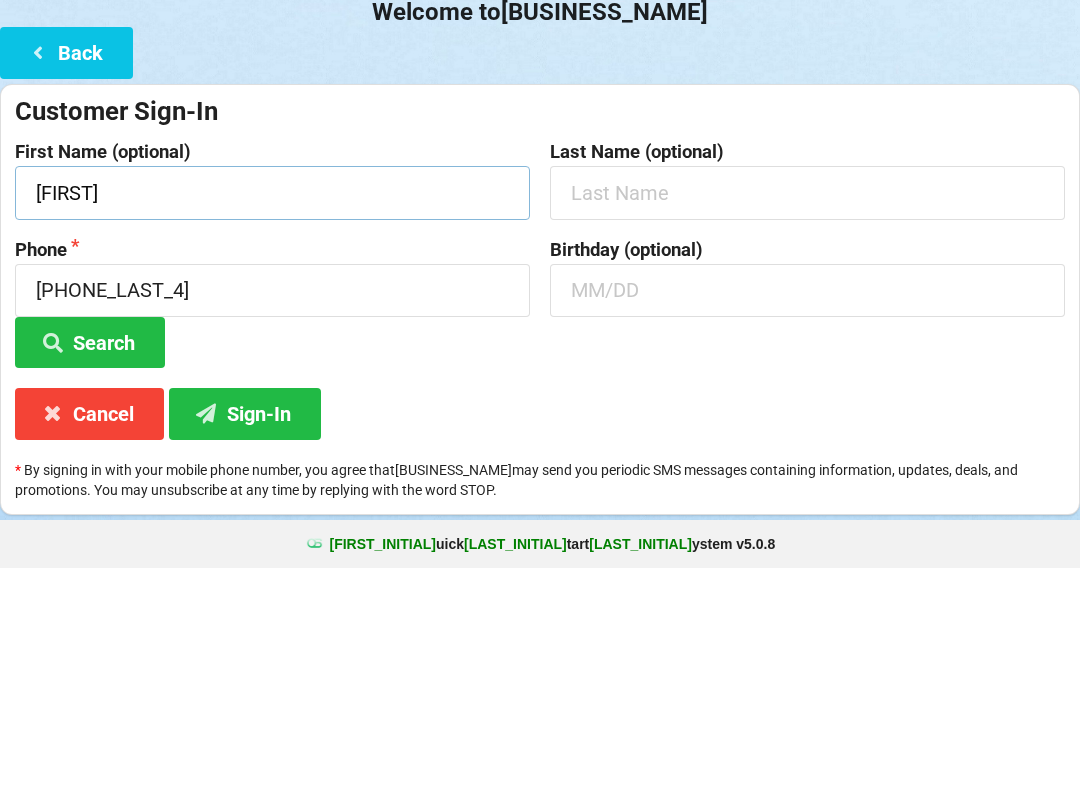 type on "[FIRST]" 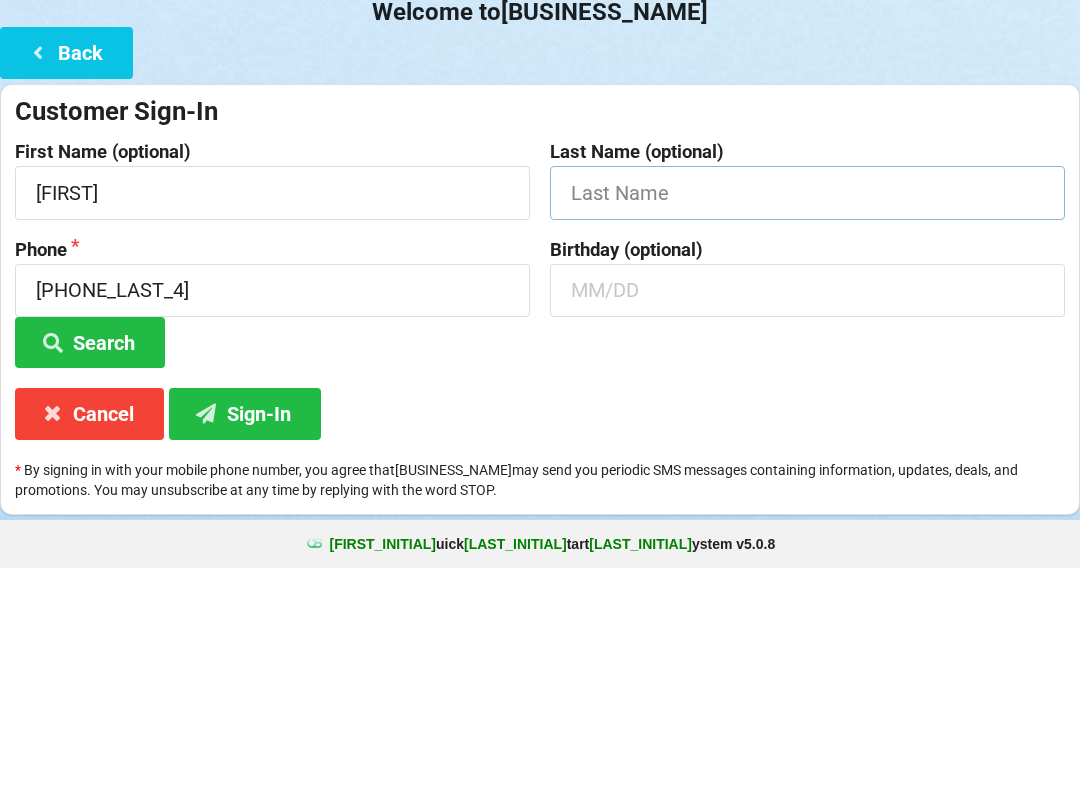 click at bounding box center [807, 414] 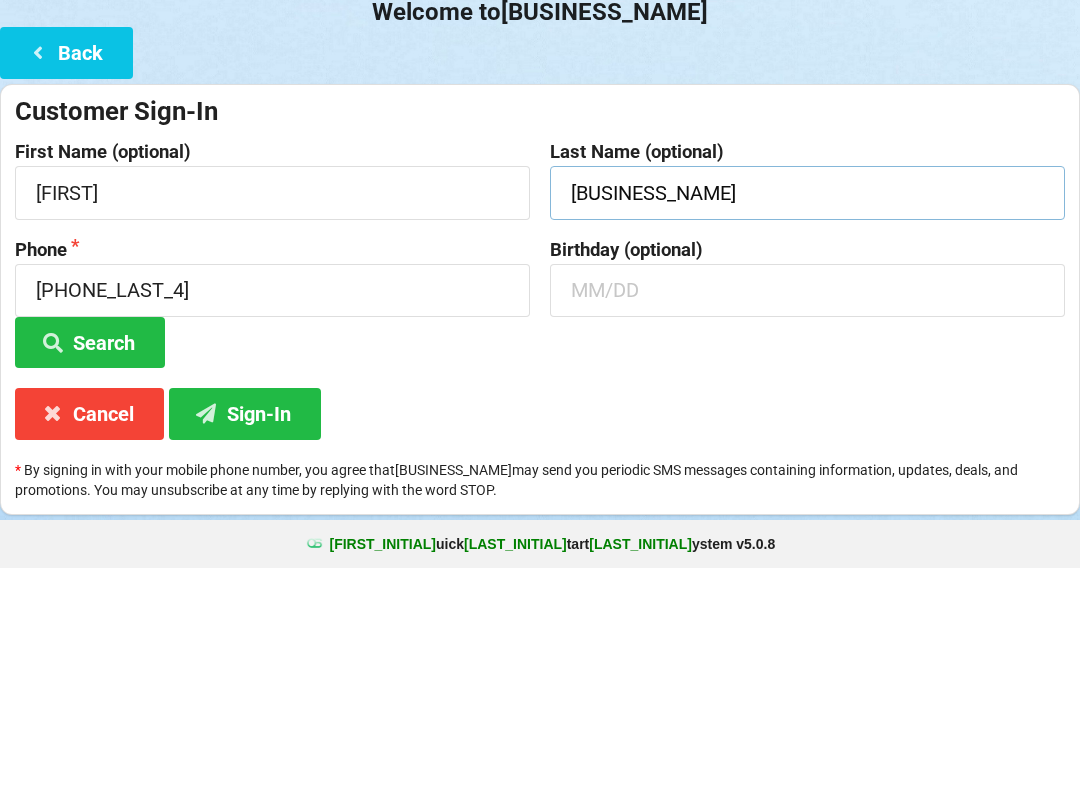 type on "[BUSINESS_NAME]" 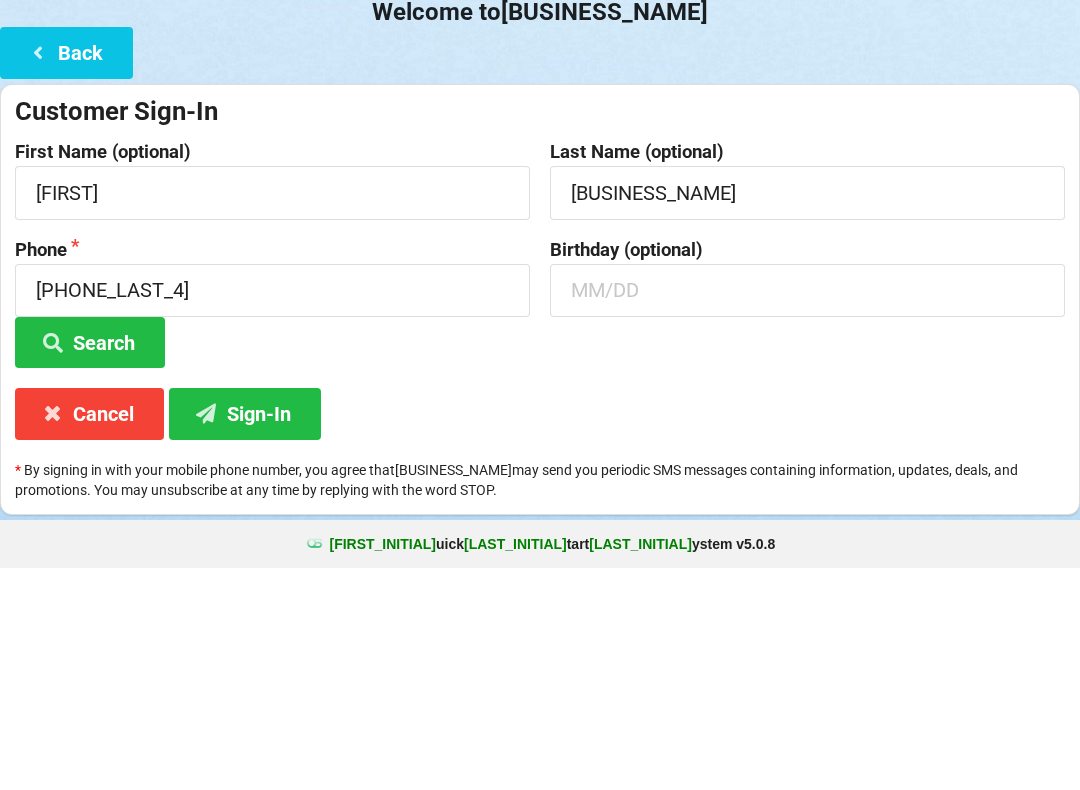 click on "Search" at bounding box center (90, 564) 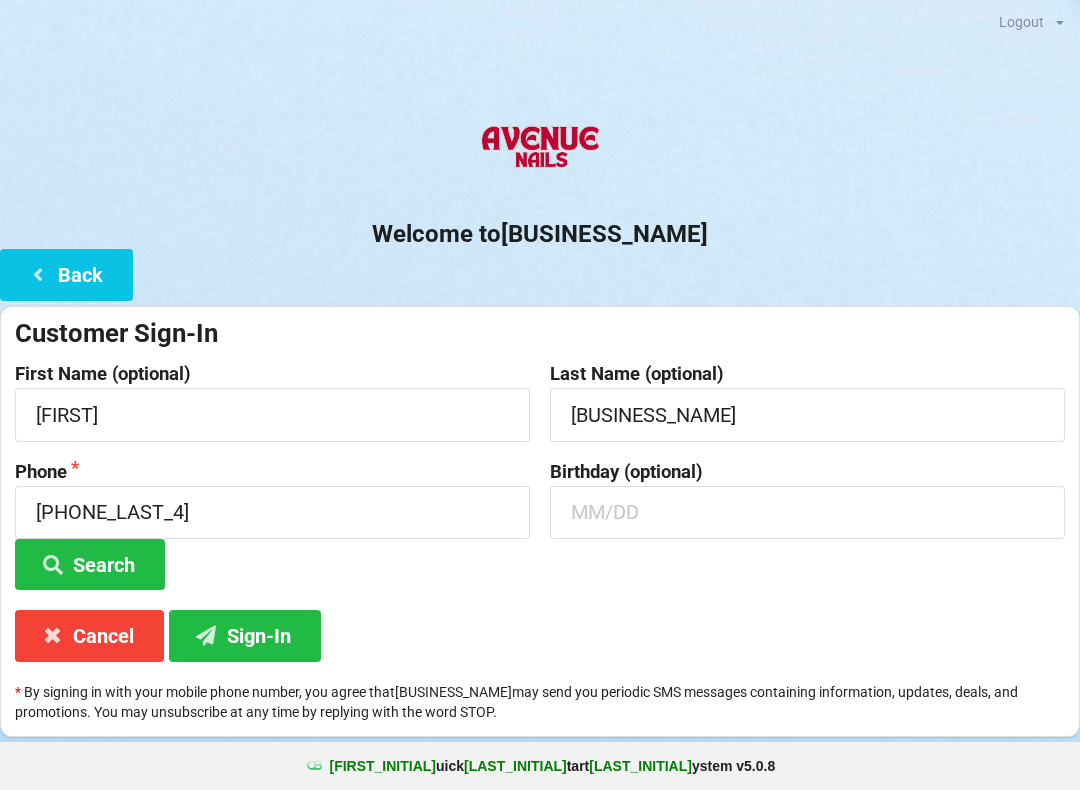 click on "Search" at bounding box center [90, 564] 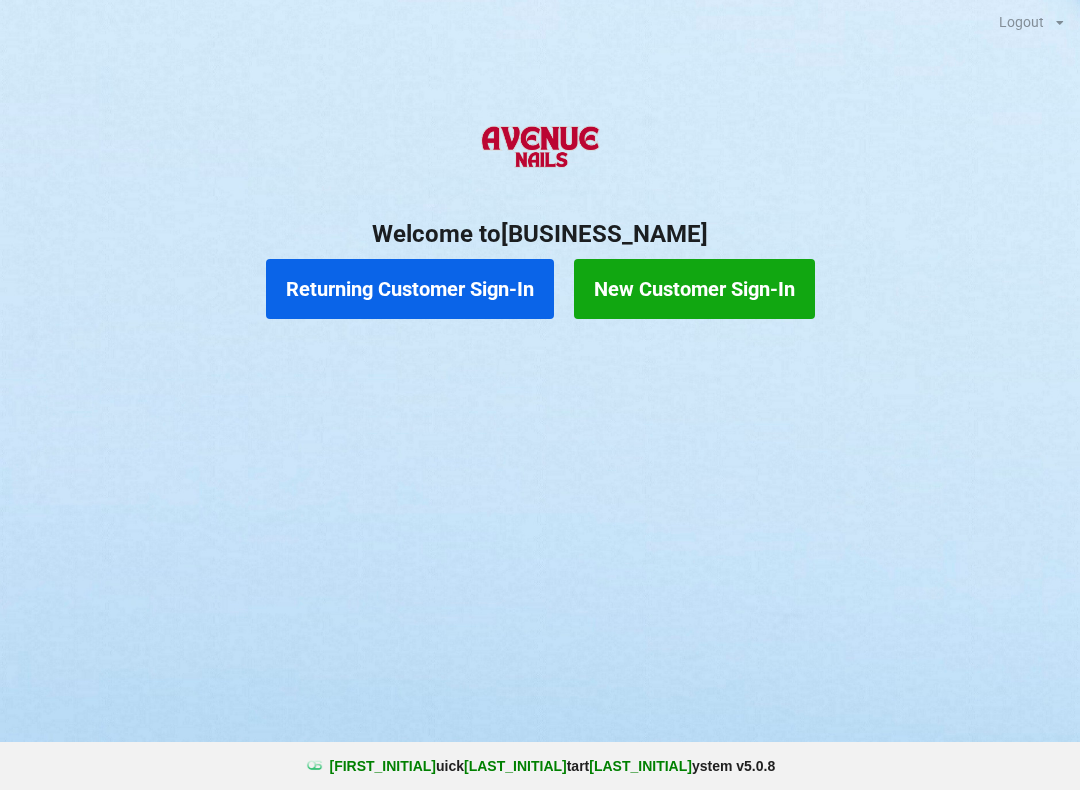 click on "New Customer Sign-In" at bounding box center (694, 289) 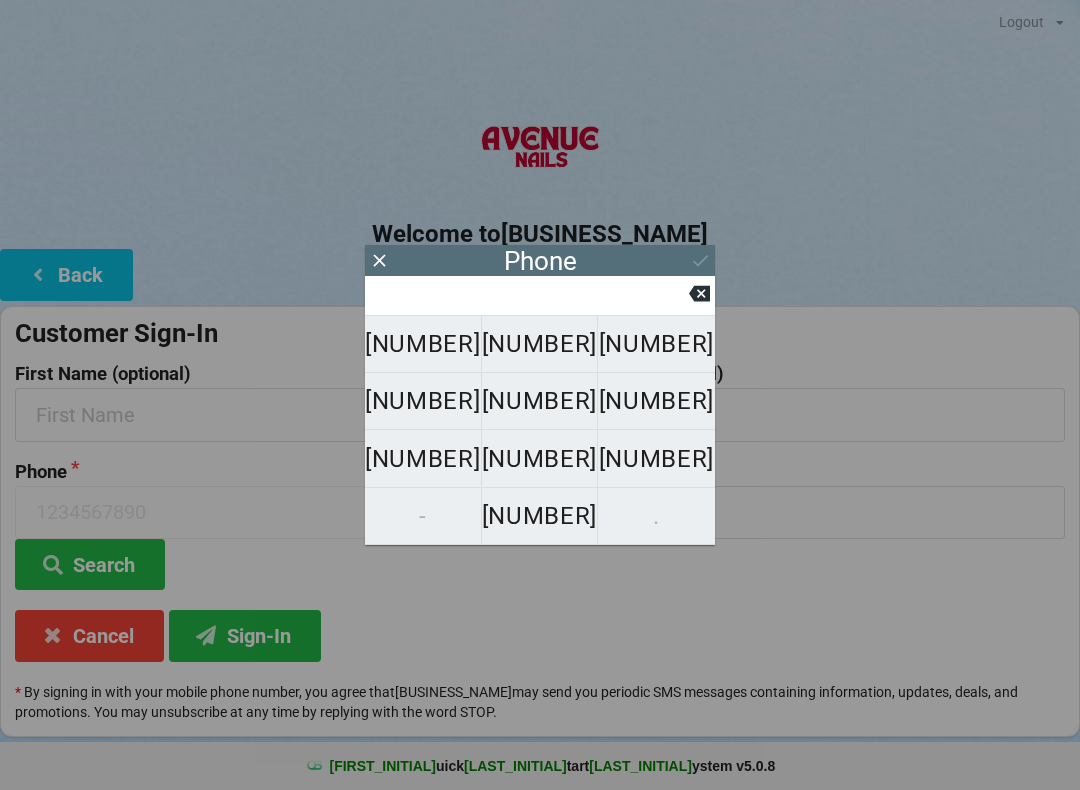 click on "[NUMBER]" at bounding box center [540, 344] 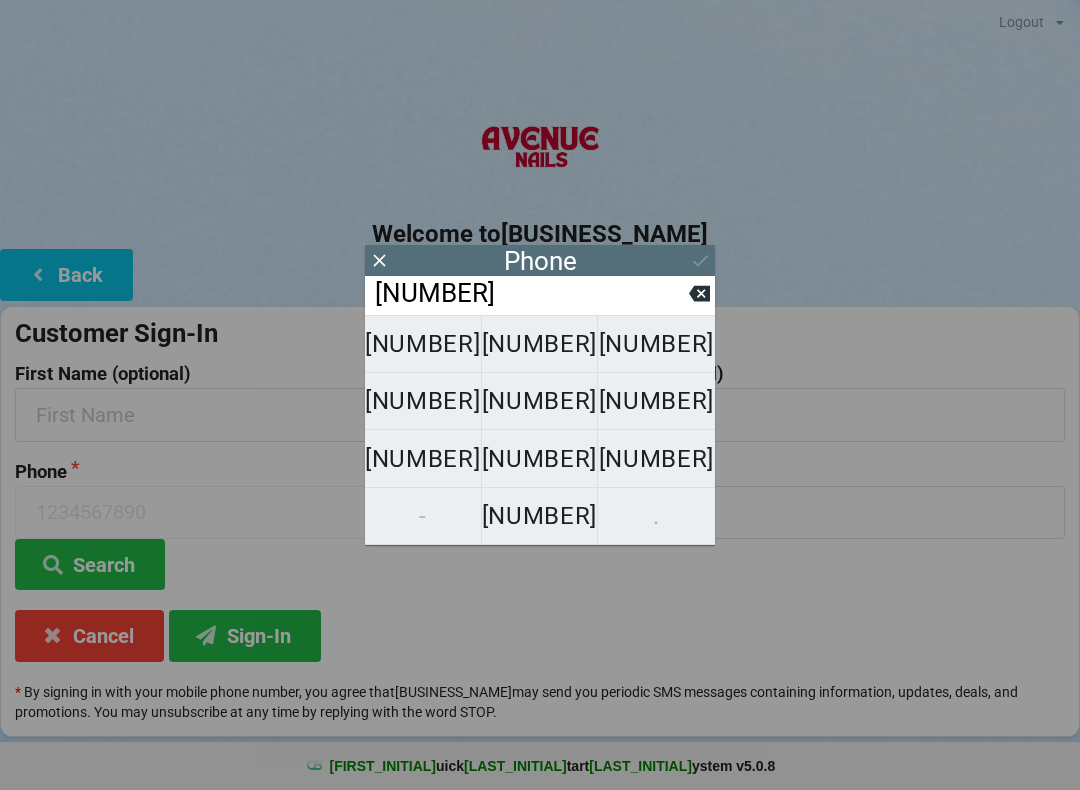 type on "[NUMBER]" 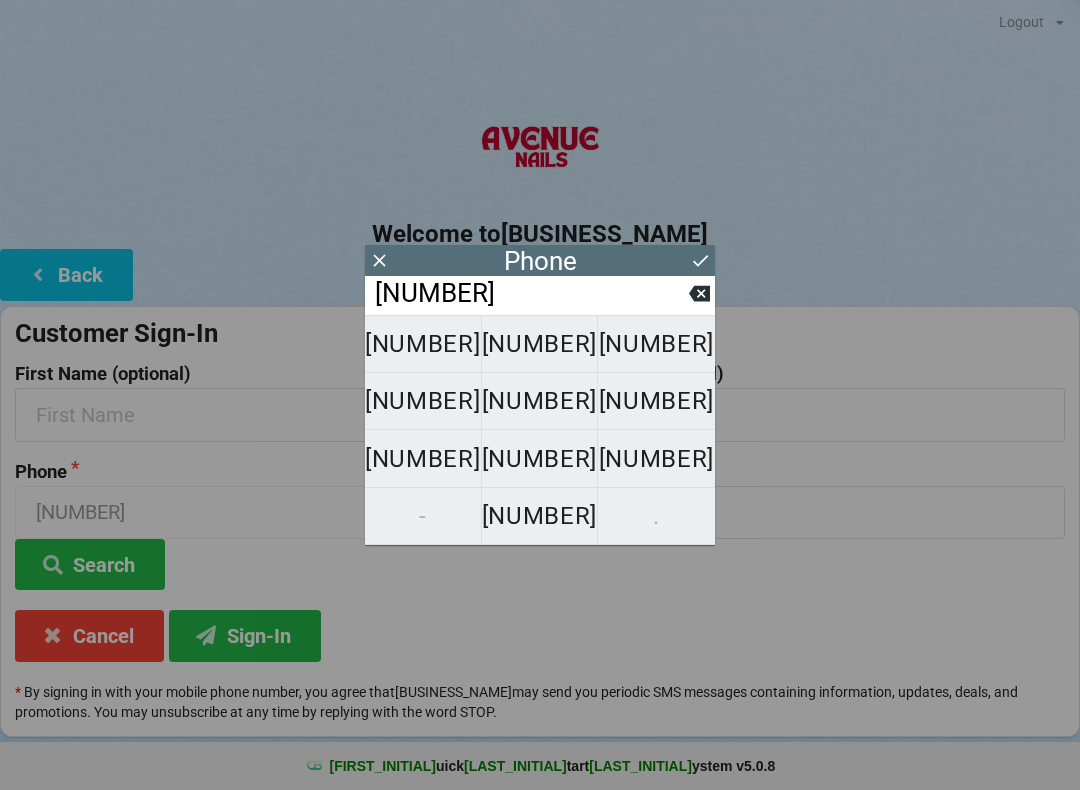 click on "[NUMBER]" at bounding box center [423, 459] 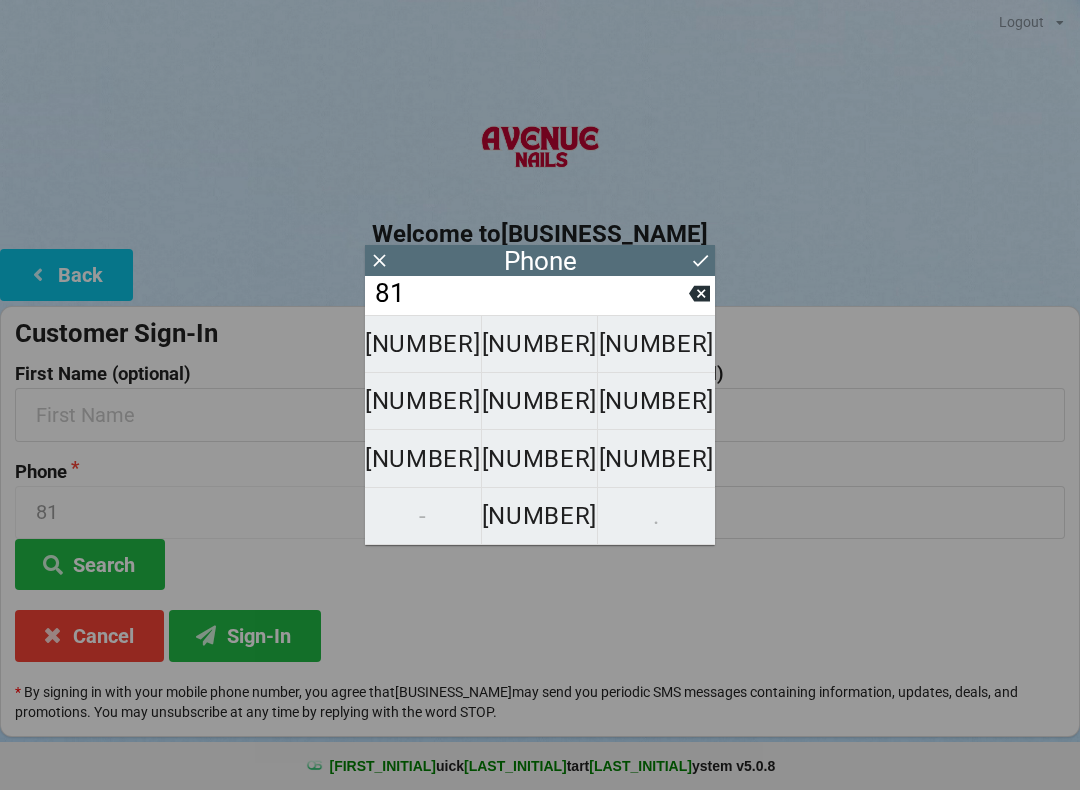 click on "[NUMBER]" at bounding box center [656, 459] 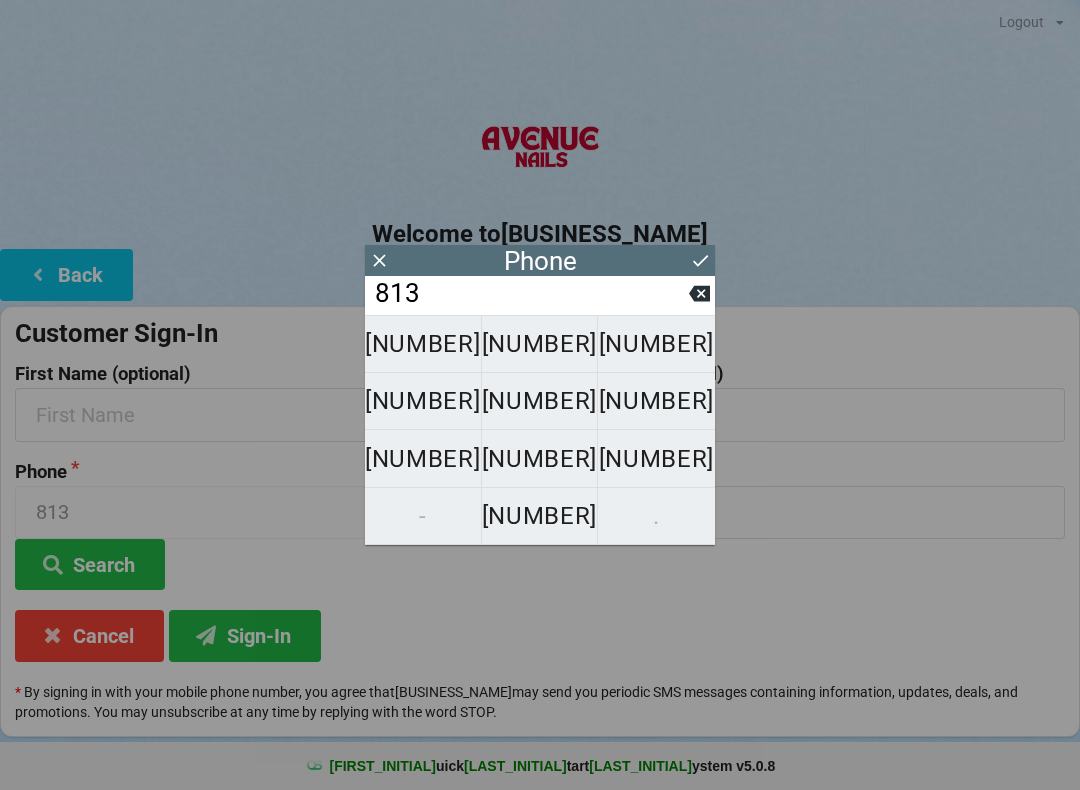 click on "[NUMBER]" at bounding box center [540, 344] 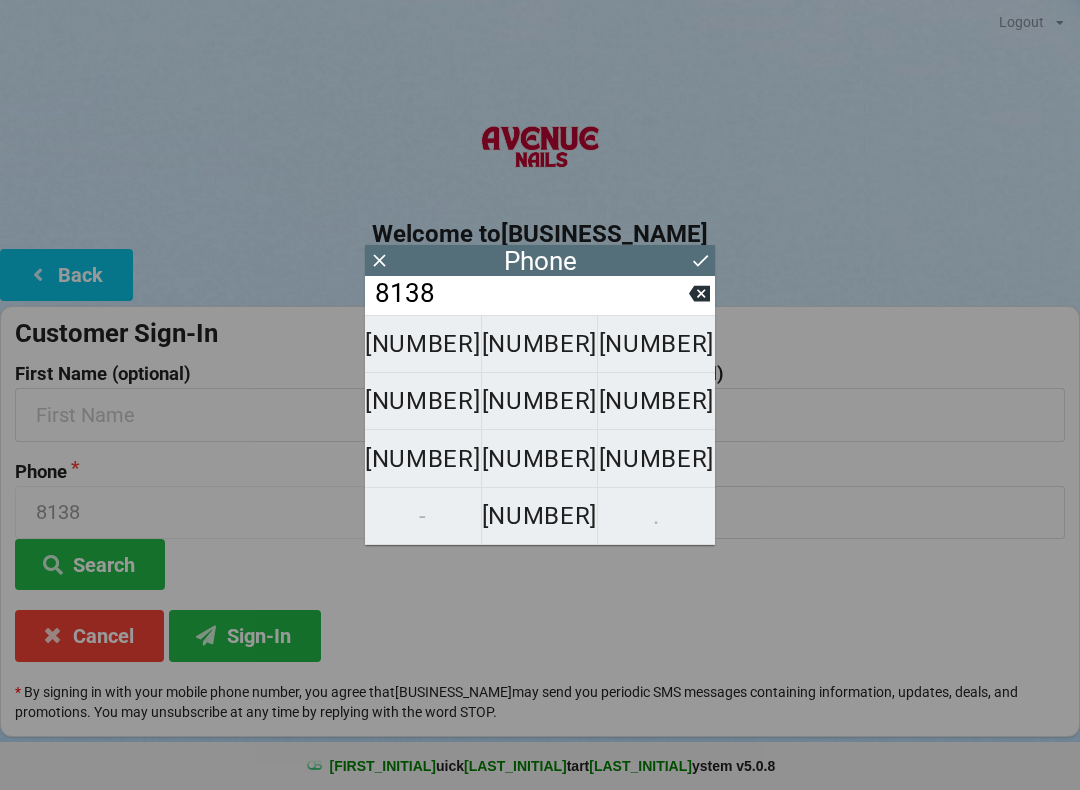 click on "[NUMBER]" at bounding box center (656, 459) 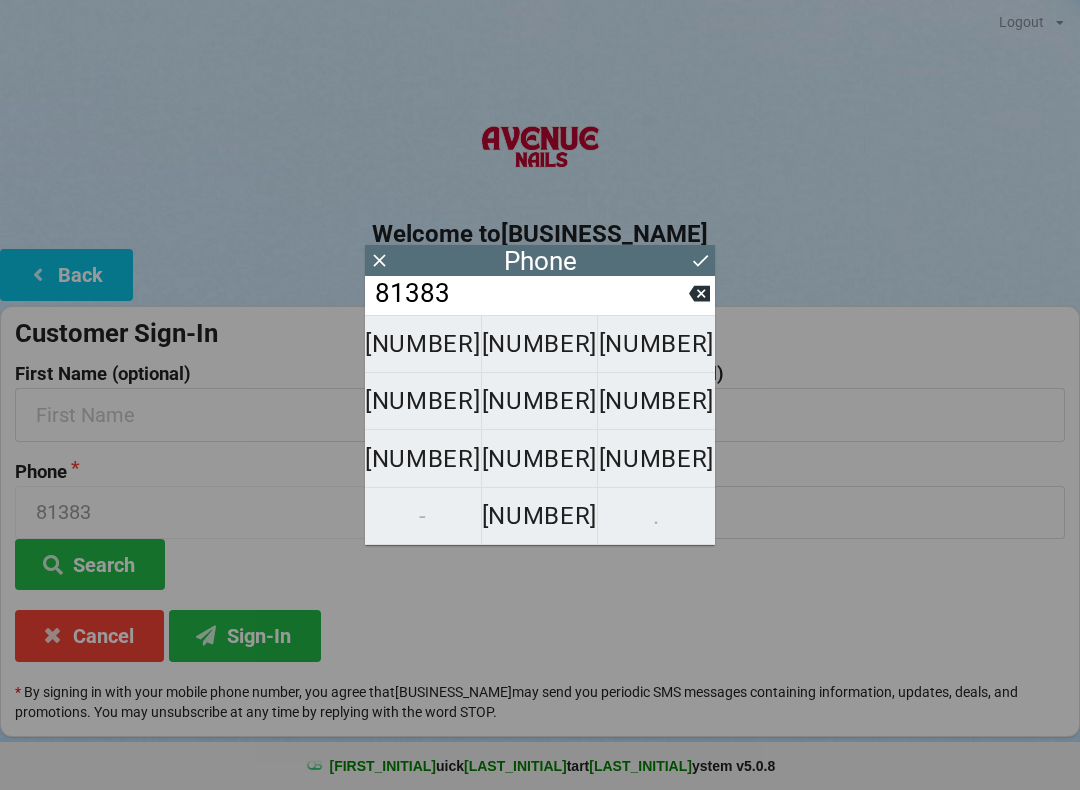 click on "[NUMBER]" at bounding box center [656, 459] 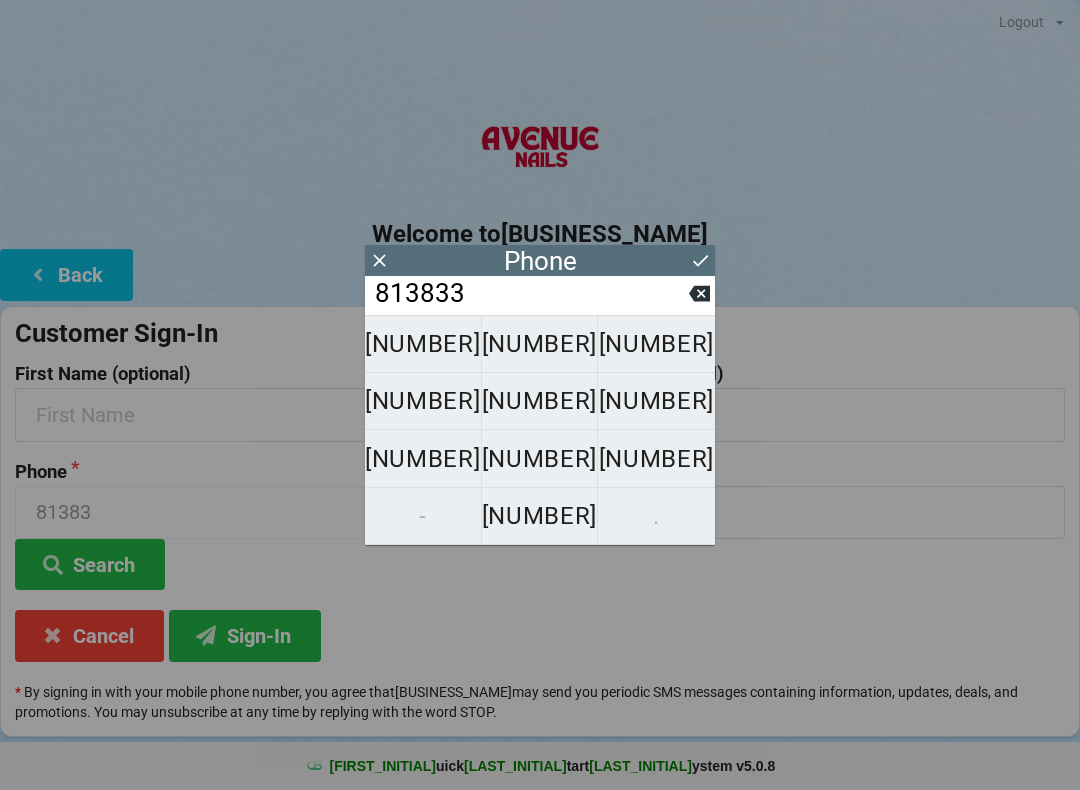 type on "813833" 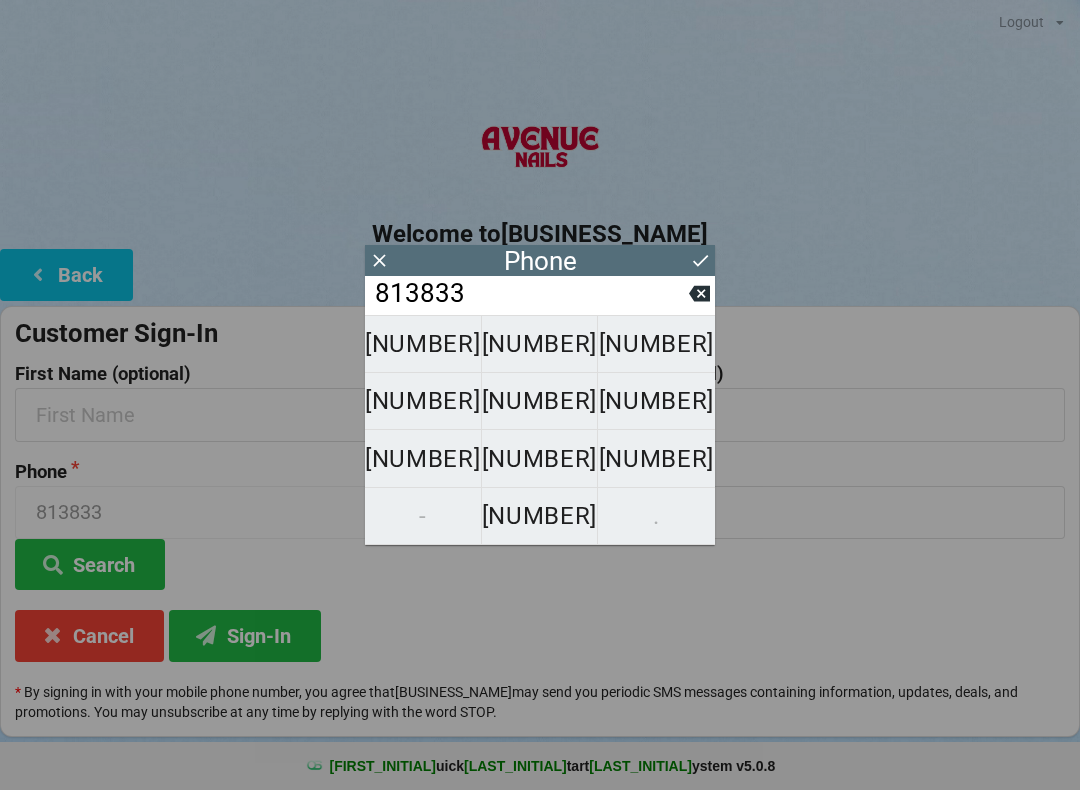 click on "[NUMBER]" at bounding box center [423, 401] 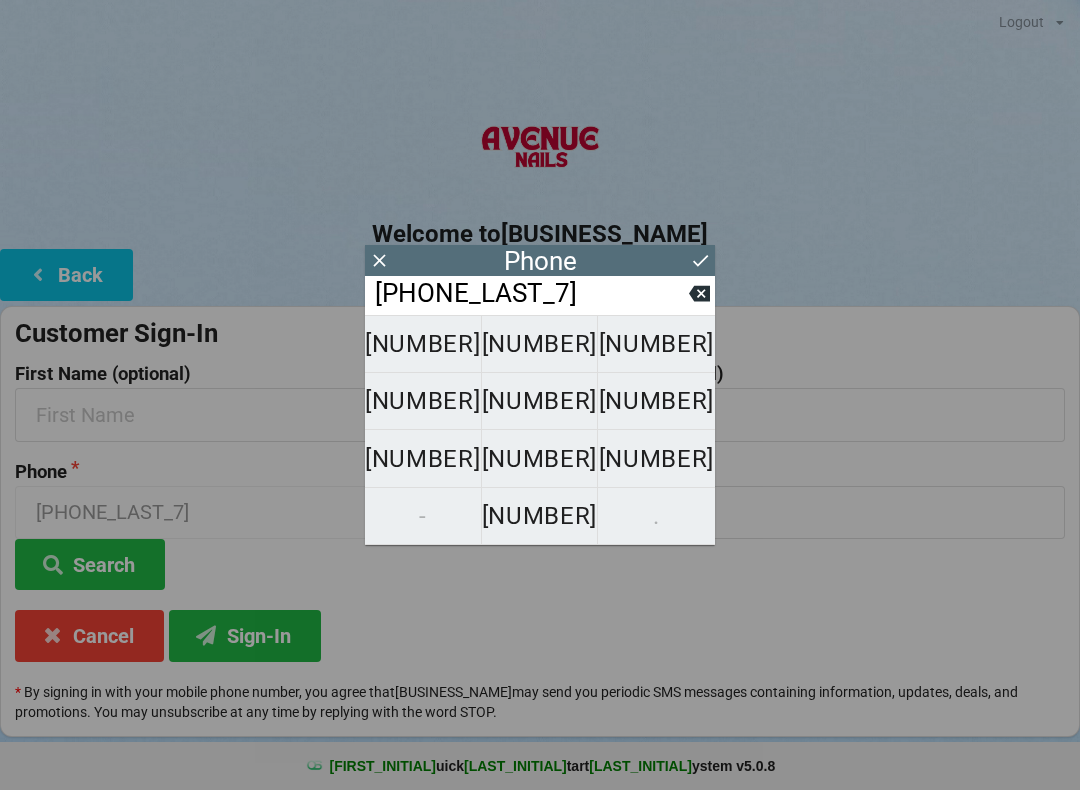 click on "[NUMBER]" at bounding box center [656, 344] 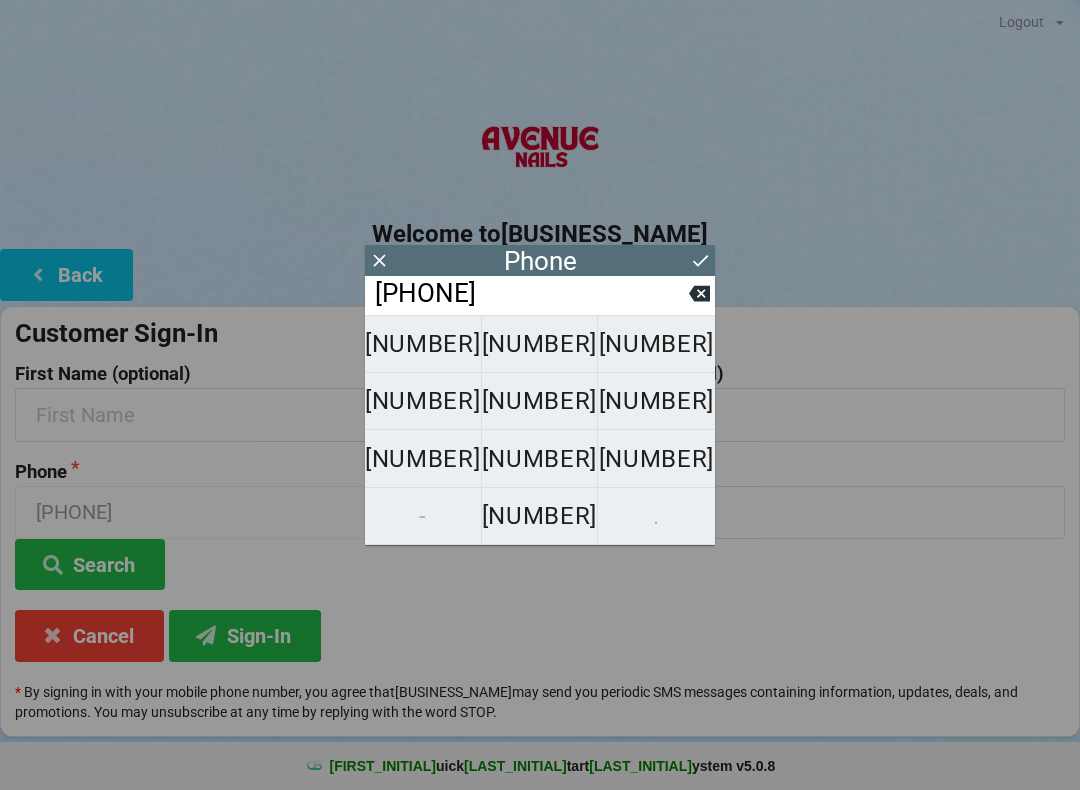 click on "Phone" at bounding box center (540, 260) 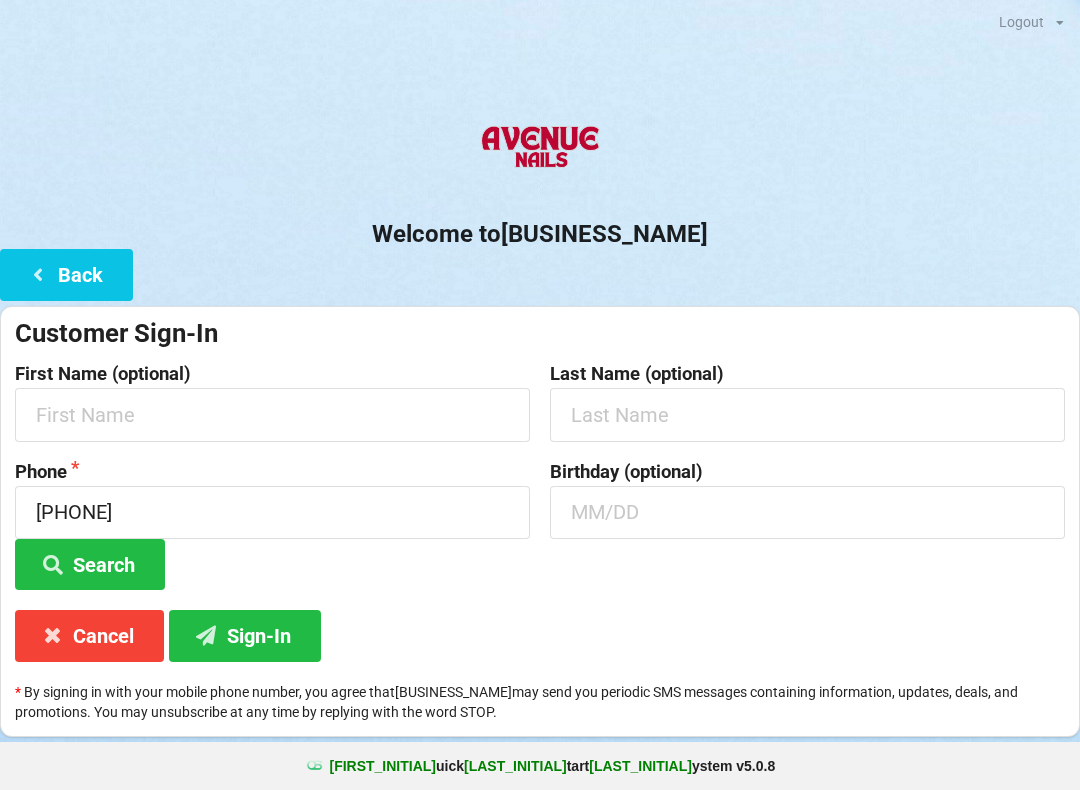 click on "Welcome to  [BUSINESS_NAME]" at bounding box center [540, 234] 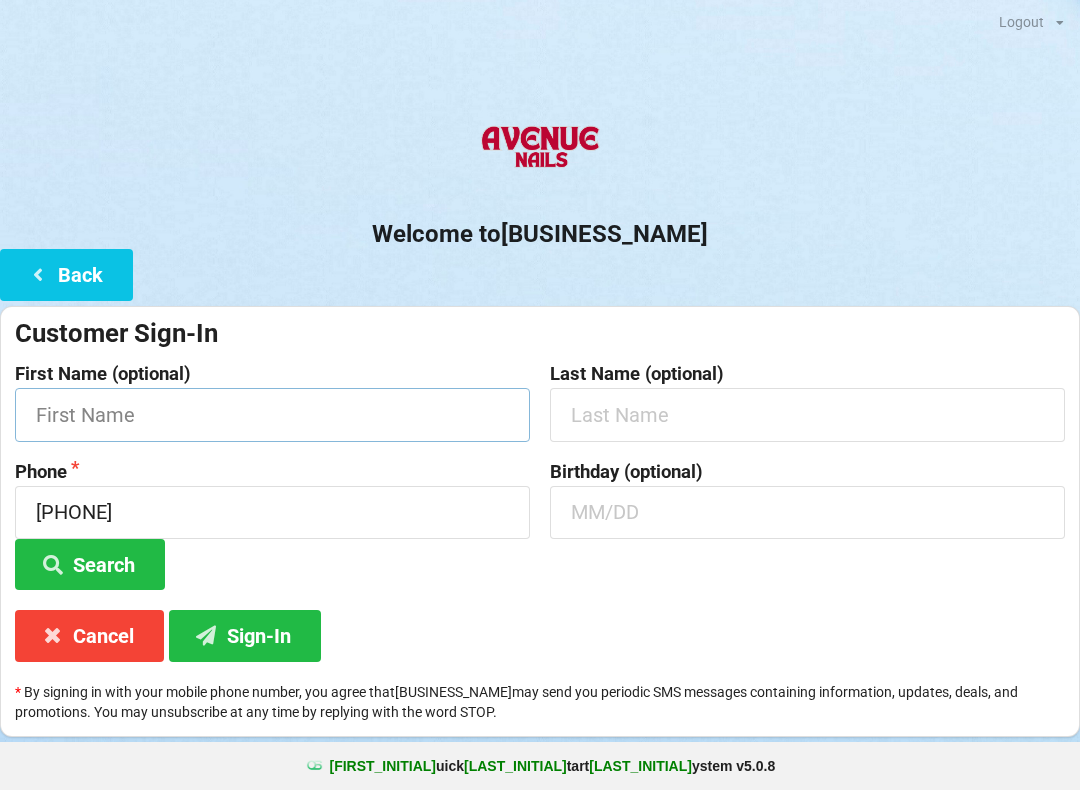 click at bounding box center (272, 414) 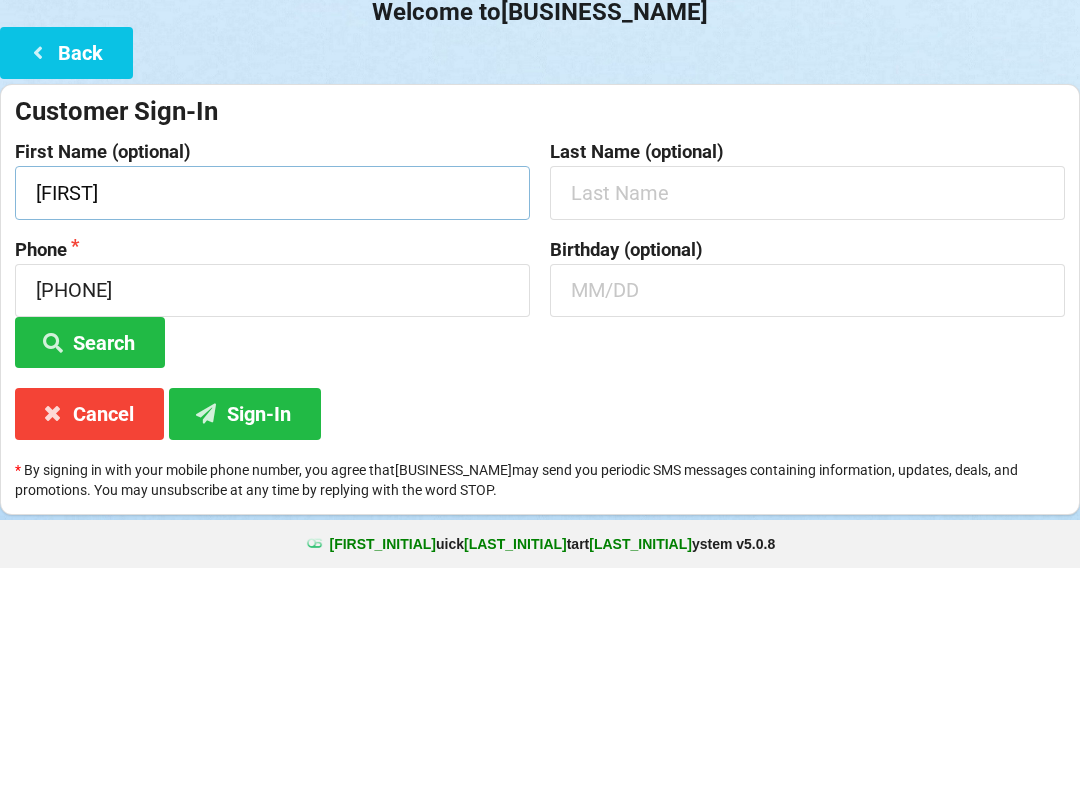 type on "[FIRST]" 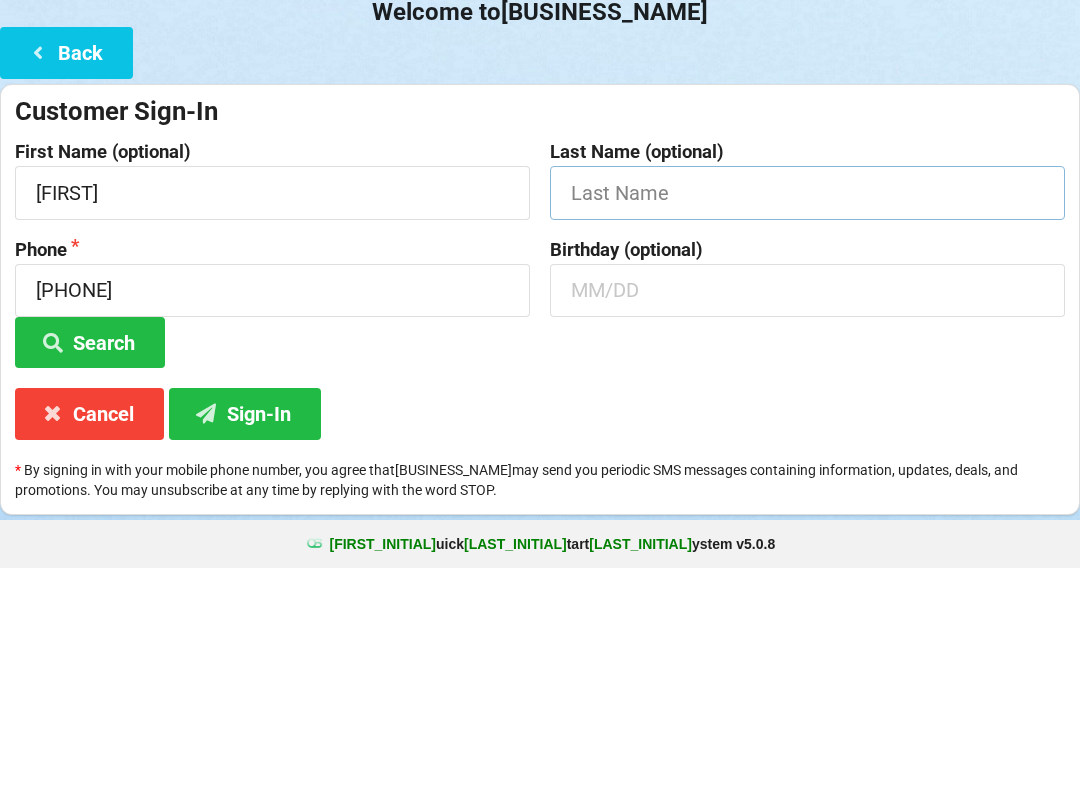 click at bounding box center [807, 414] 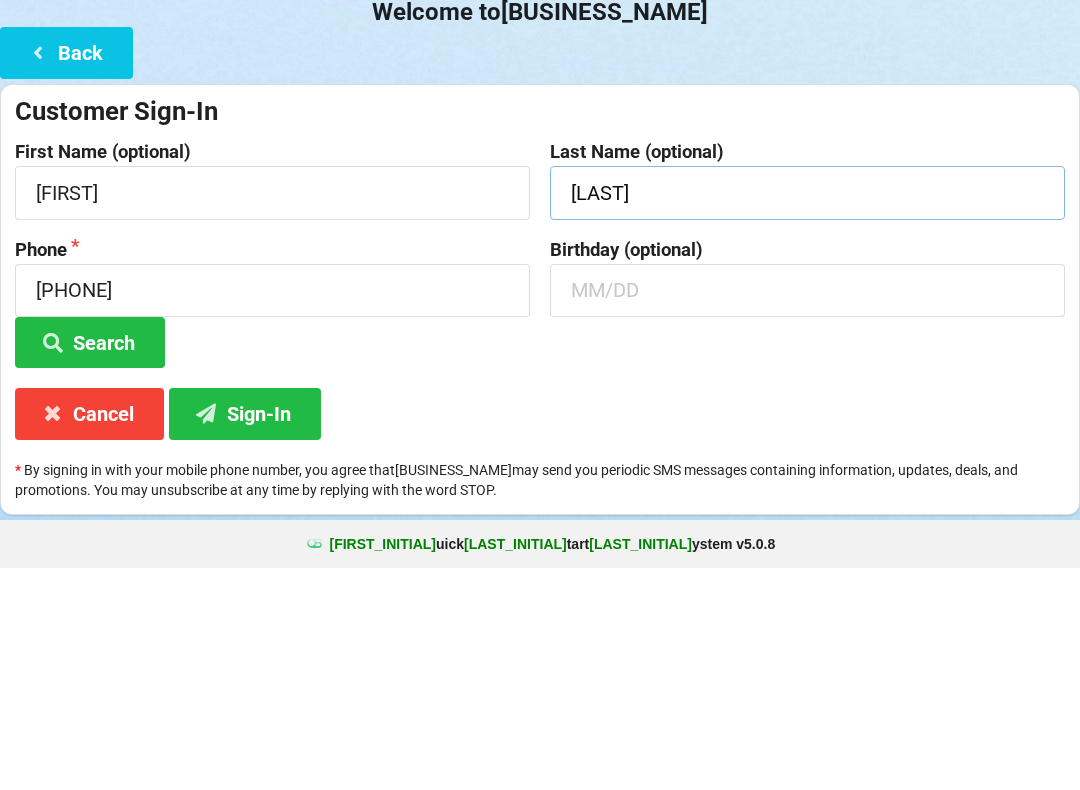 type on "[LAST]" 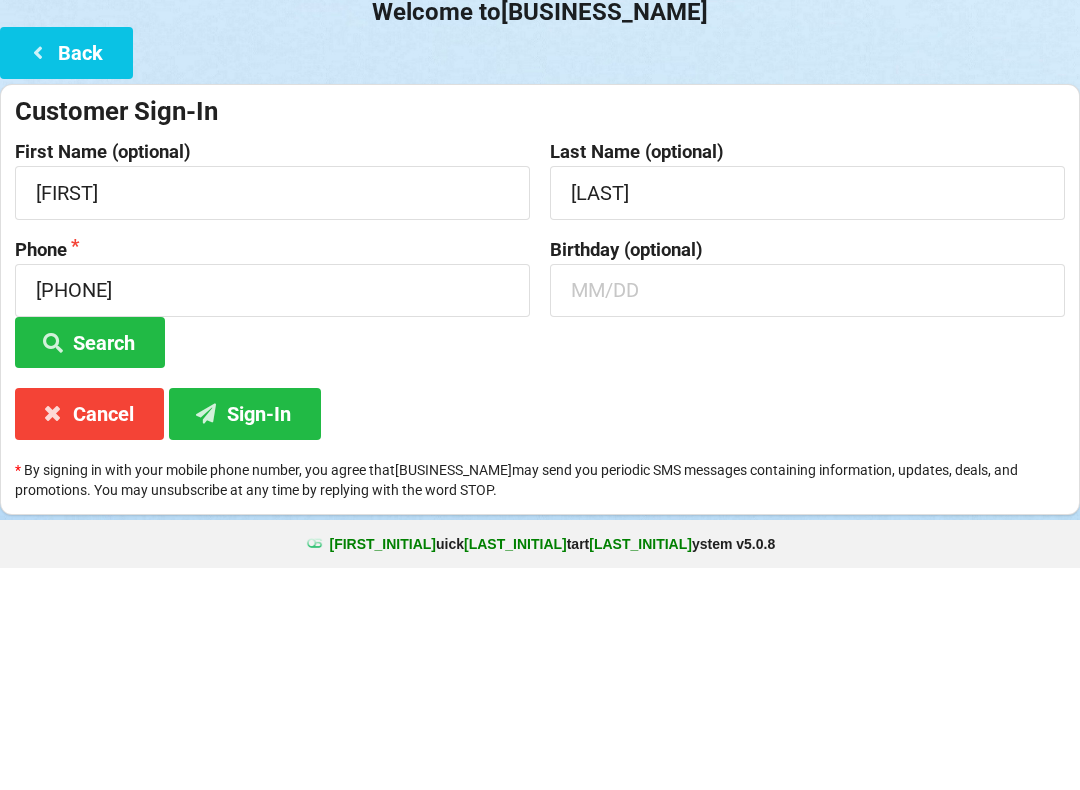 click on "Search" at bounding box center (90, 564) 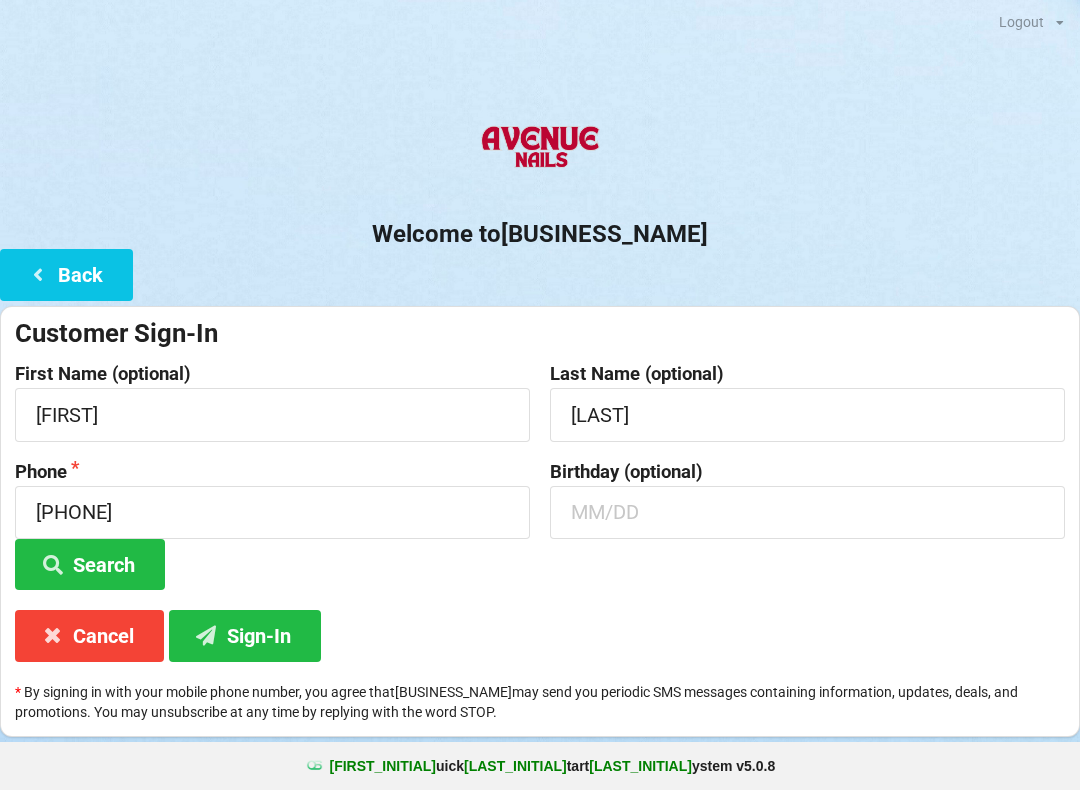 click on "Sign-In" at bounding box center (245, 635) 